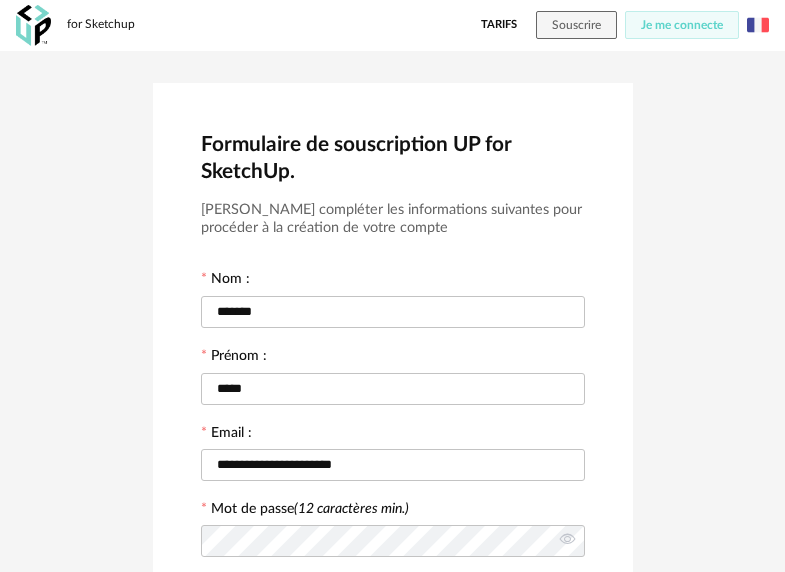 scroll, scrollTop: 457, scrollLeft: 0, axis: vertical 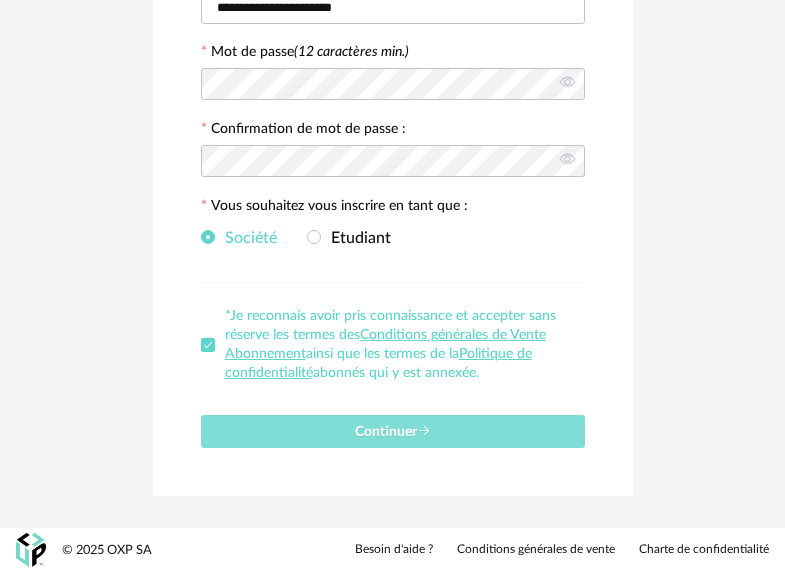 click on "Continuer" at bounding box center [393, 432] 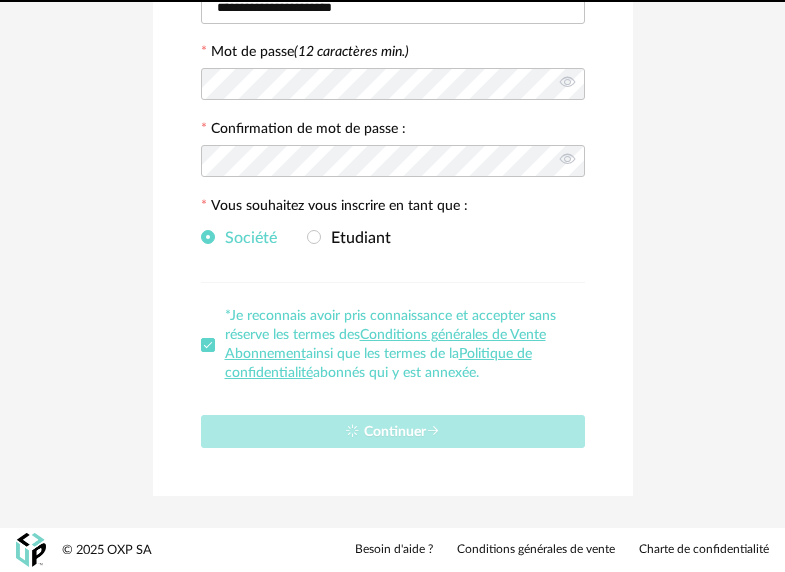 type 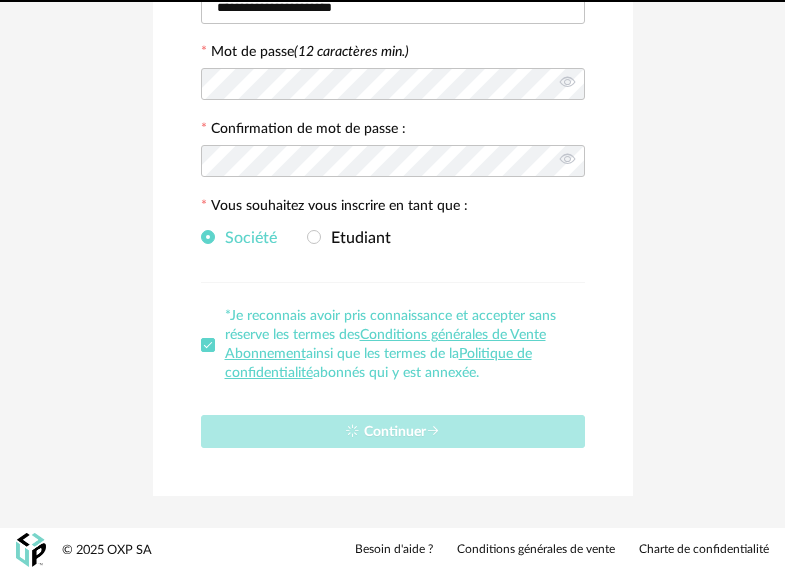 scroll, scrollTop: 8, scrollLeft: 0, axis: vertical 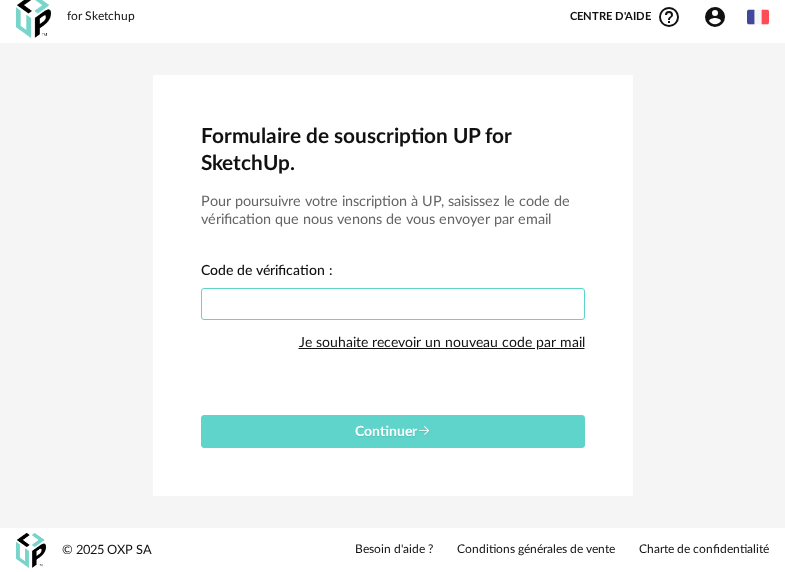 click at bounding box center [393, 304] 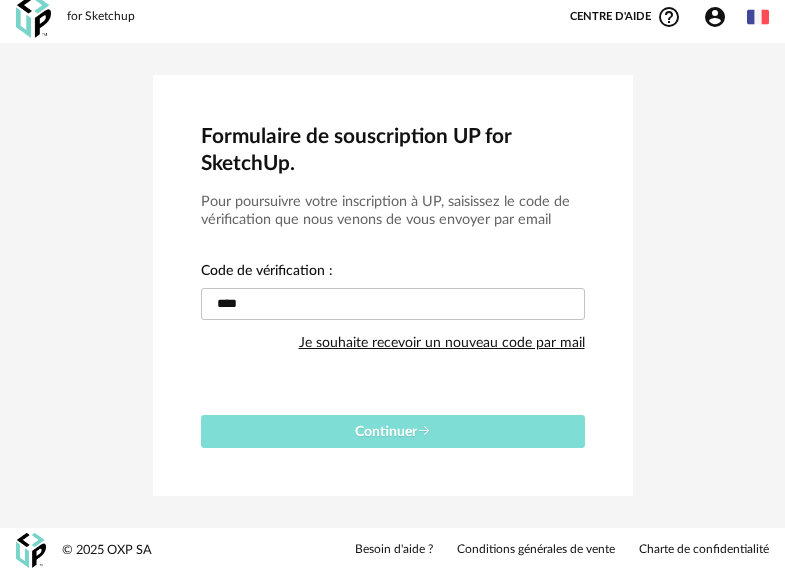 click on "Continuer" at bounding box center (393, 432) 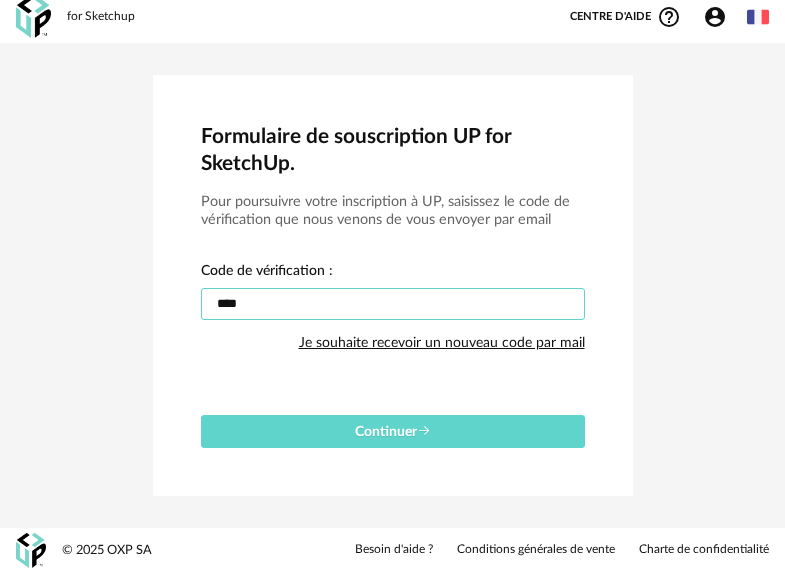 click on "****" at bounding box center (393, 304) 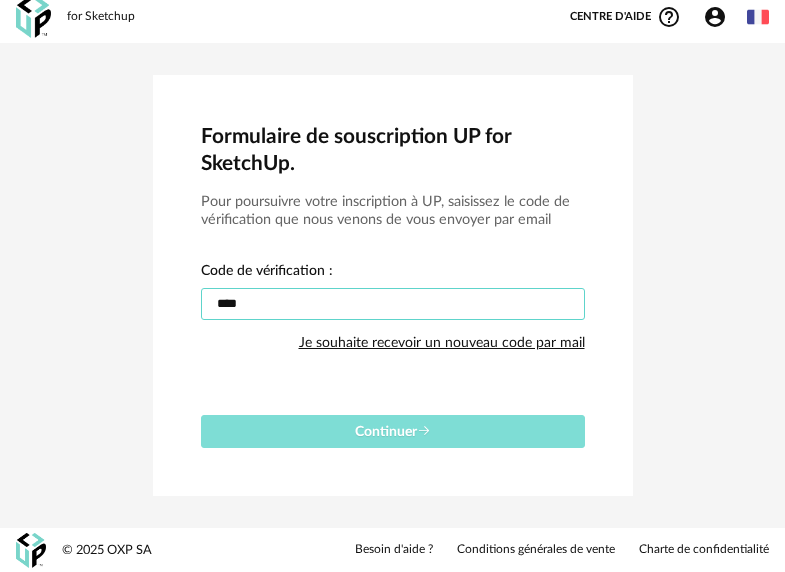 type on "****" 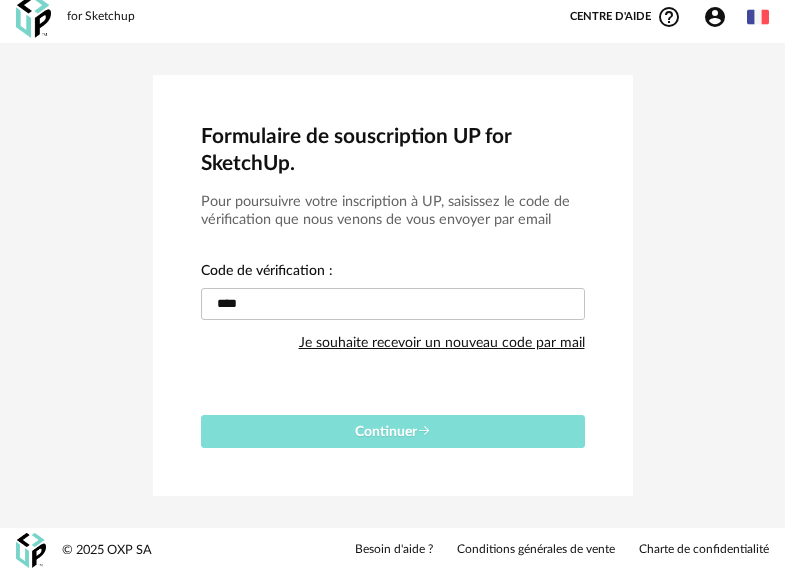 click on "Continuer" at bounding box center (393, 432) 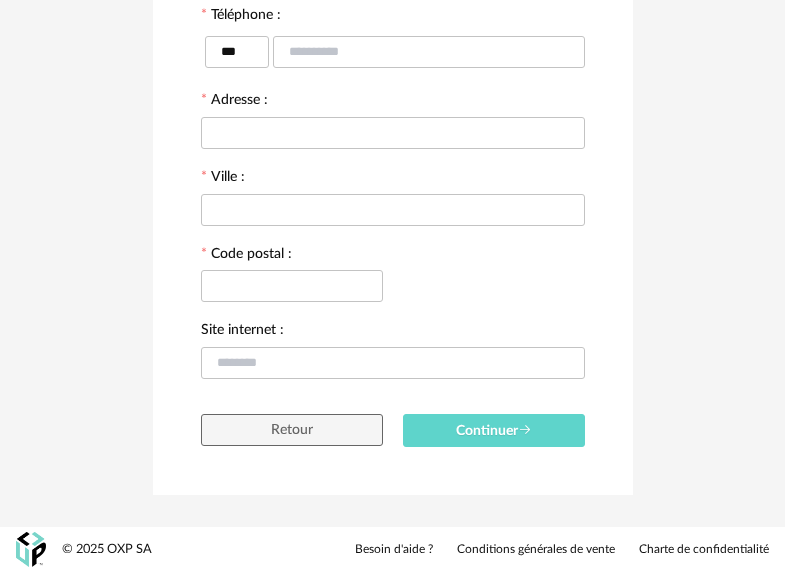 scroll, scrollTop: 0, scrollLeft: 0, axis: both 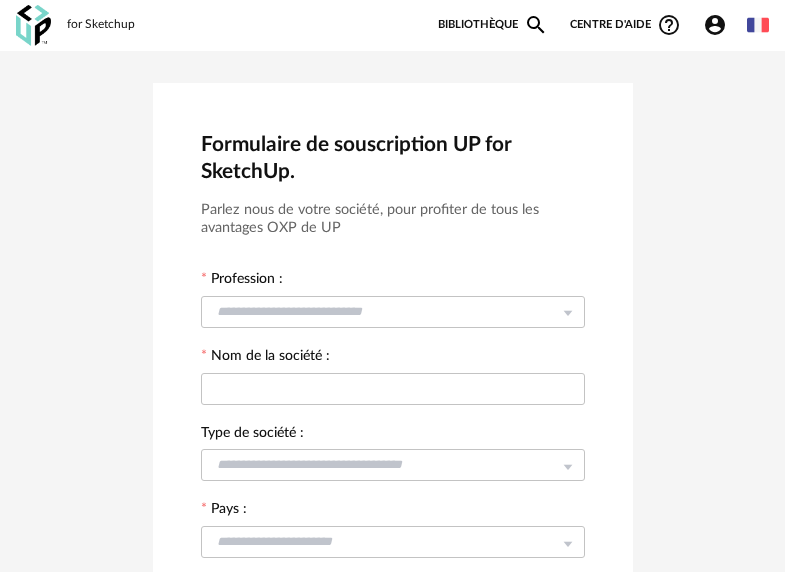 click at bounding box center (758, 25) 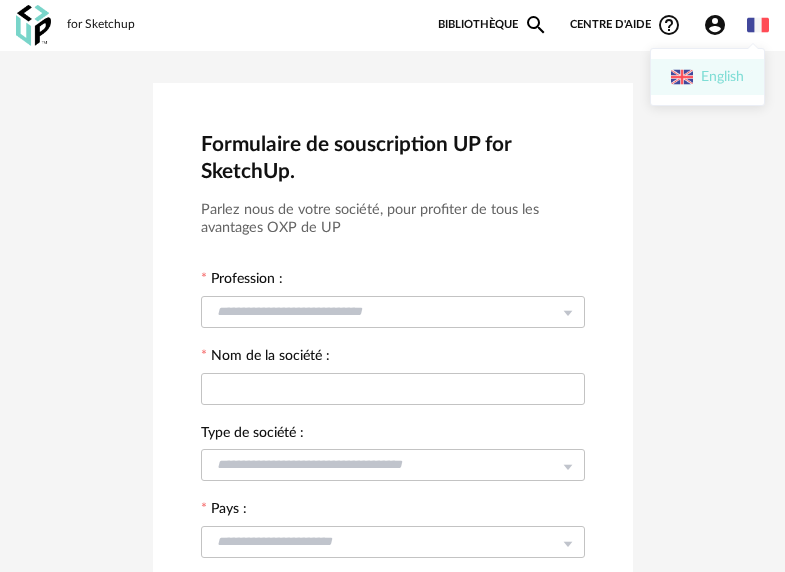 click on "English" at bounding box center (707, 77) 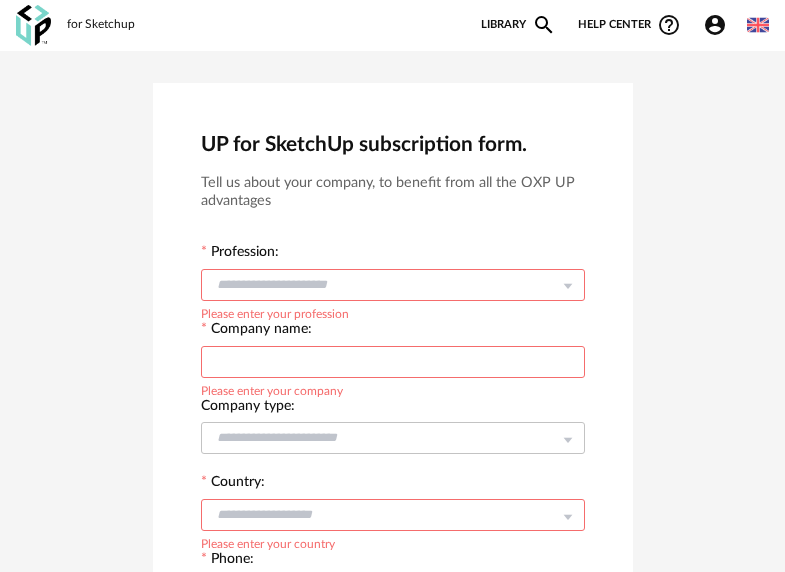 click at bounding box center (393, 285) 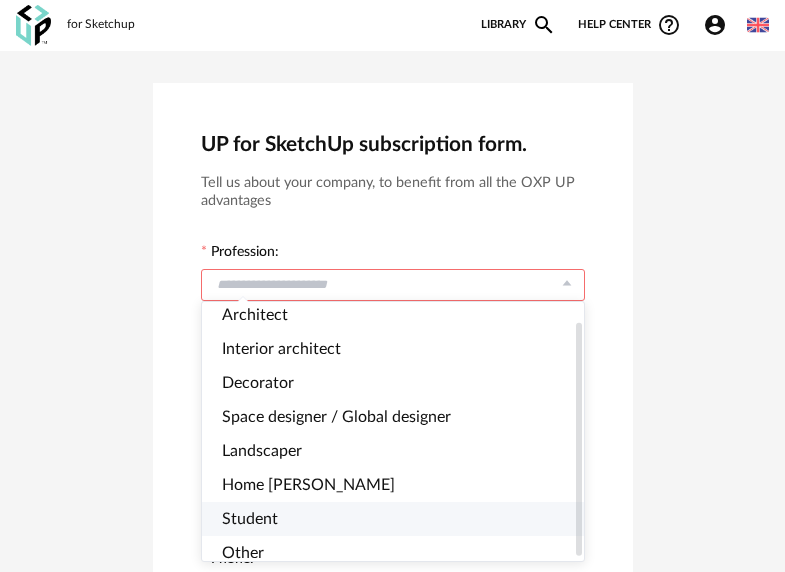 scroll, scrollTop: 25, scrollLeft: 0, axis: vertical 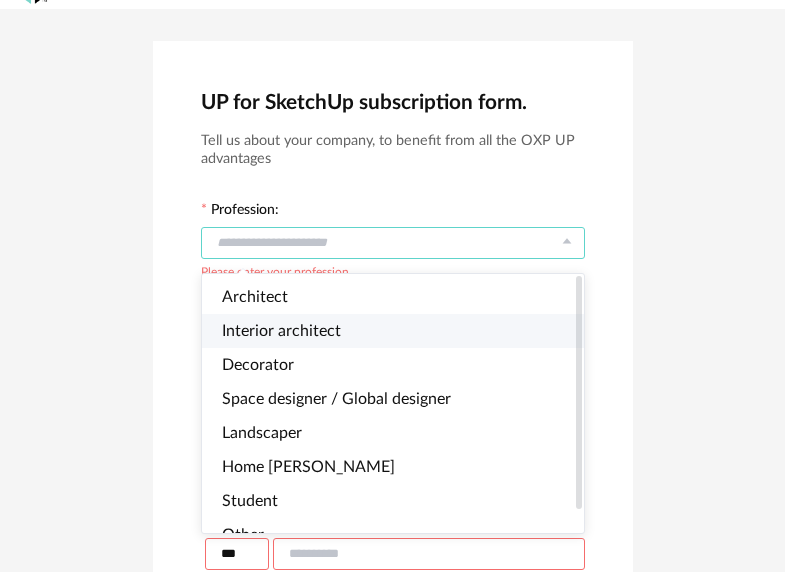 click on "Interior architect" at bounding box center [281, 331] 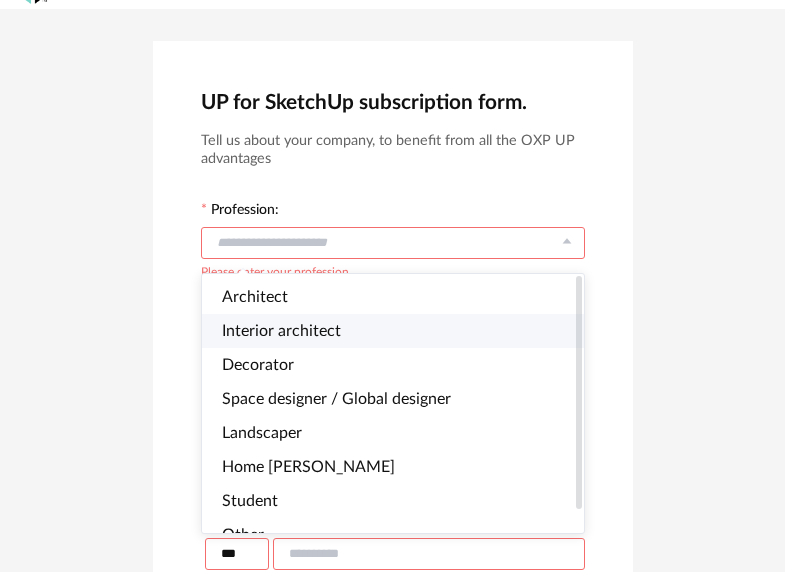 type on "**********" 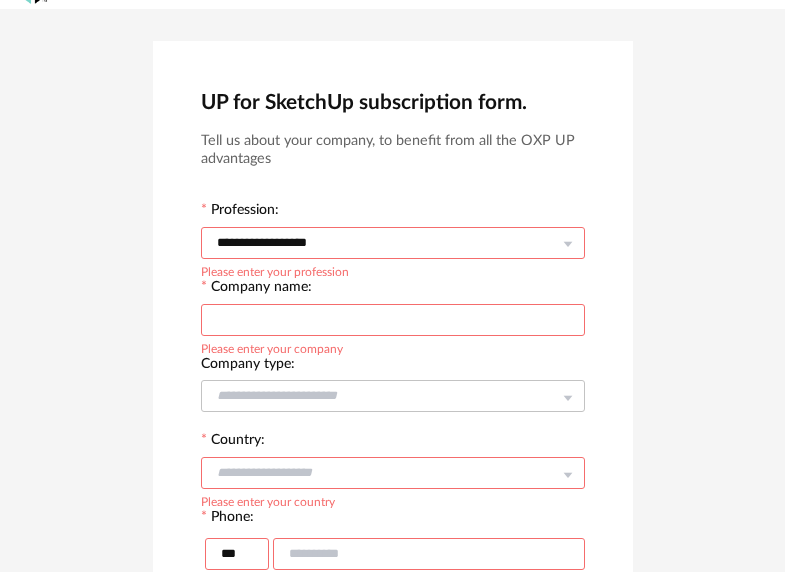 click at bounding box center (393, 320) 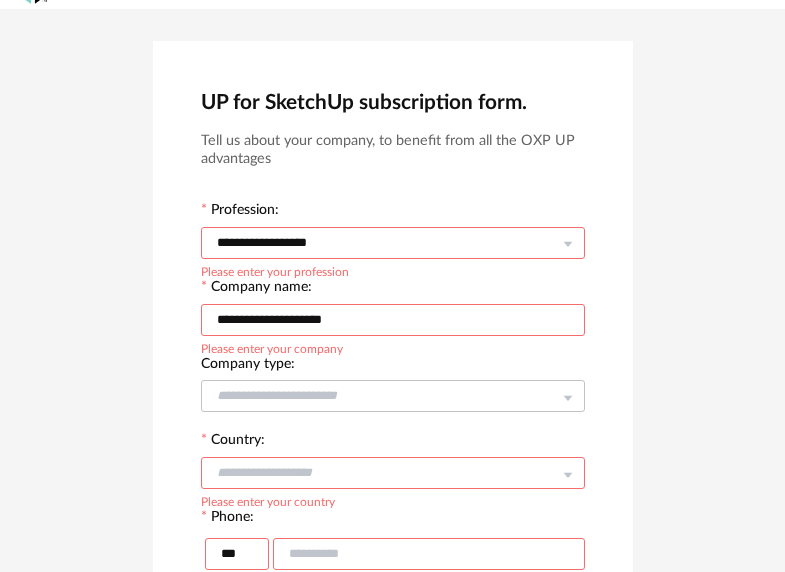 type on "**********" 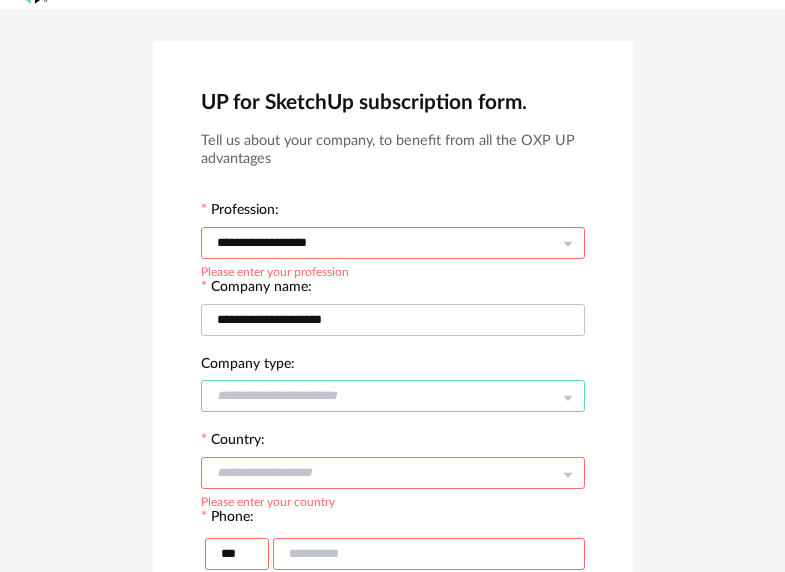 click at bounding box center (393, 396) 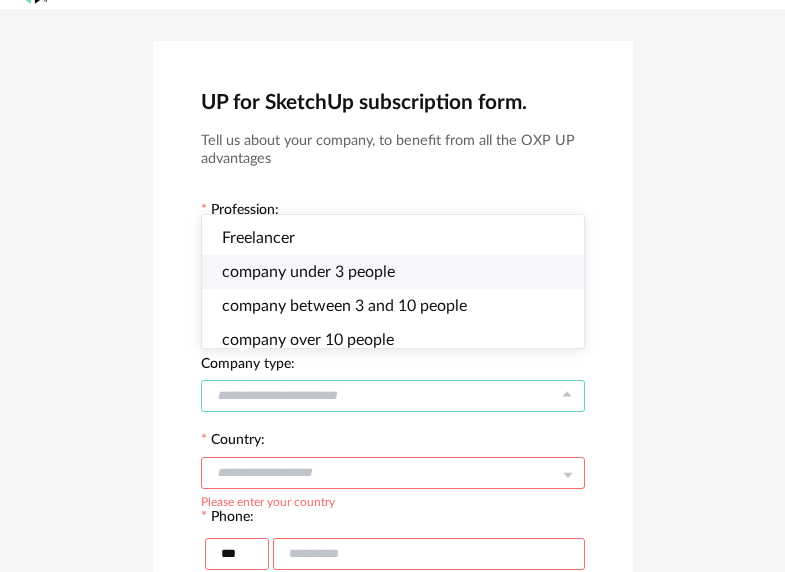 click on "company under 3 people" at bounding box center [308, 272] 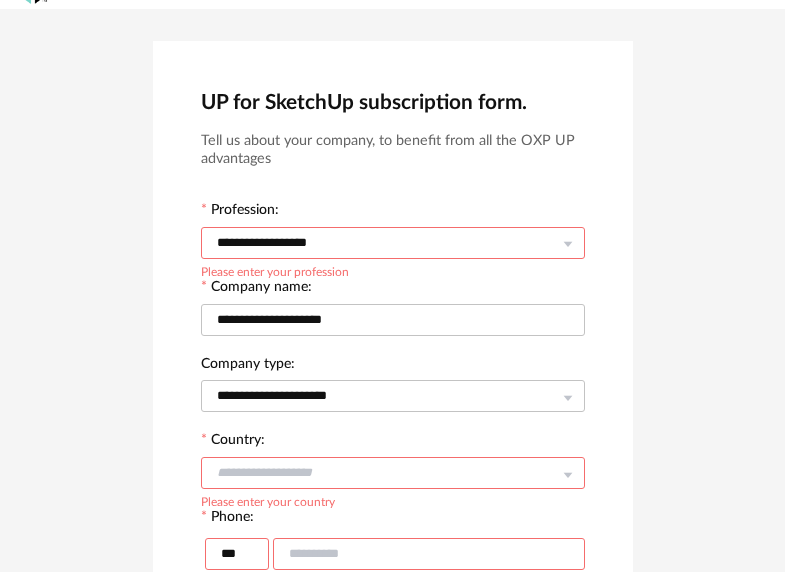 click at bounding box center (393, 473) 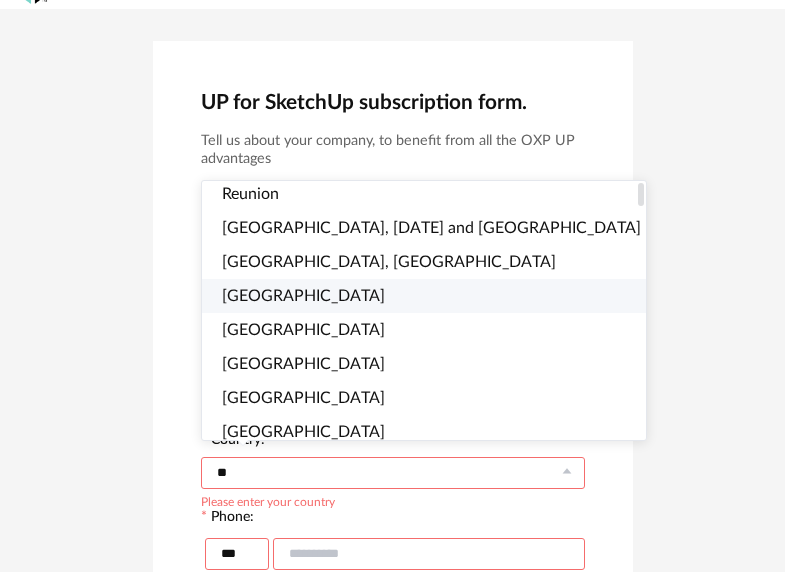 scroll, scrollTop: 0, scrollLeft: 0, axis: both 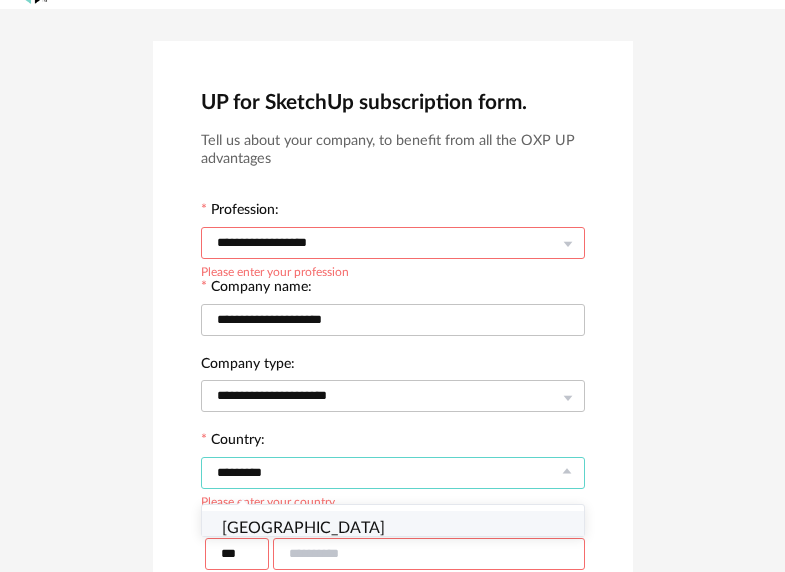 click on "United States" at bounding box center (303, 528) 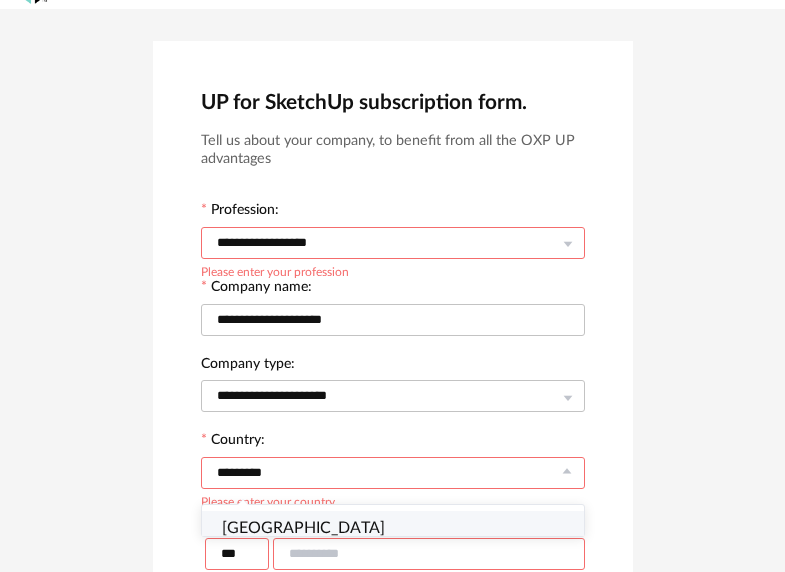 type on "**********" 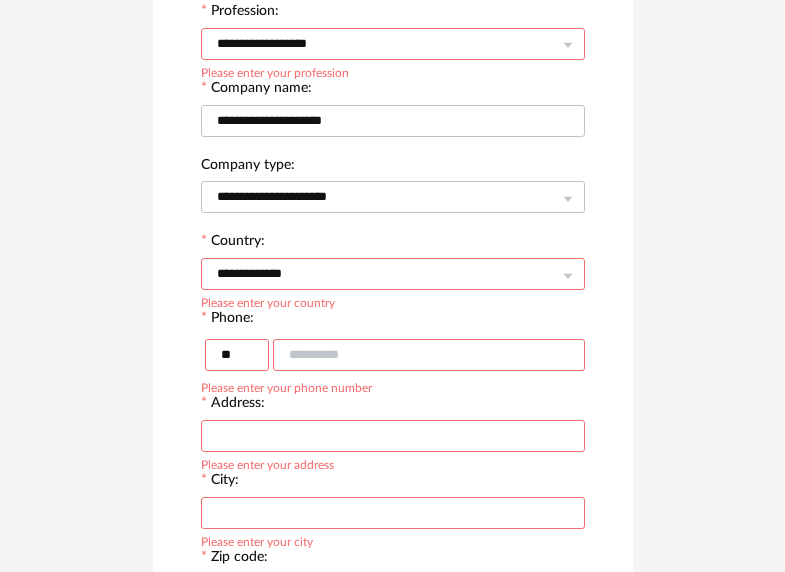 scroll, scrollTop: 480, scrollLeft: 0, axis: vertical 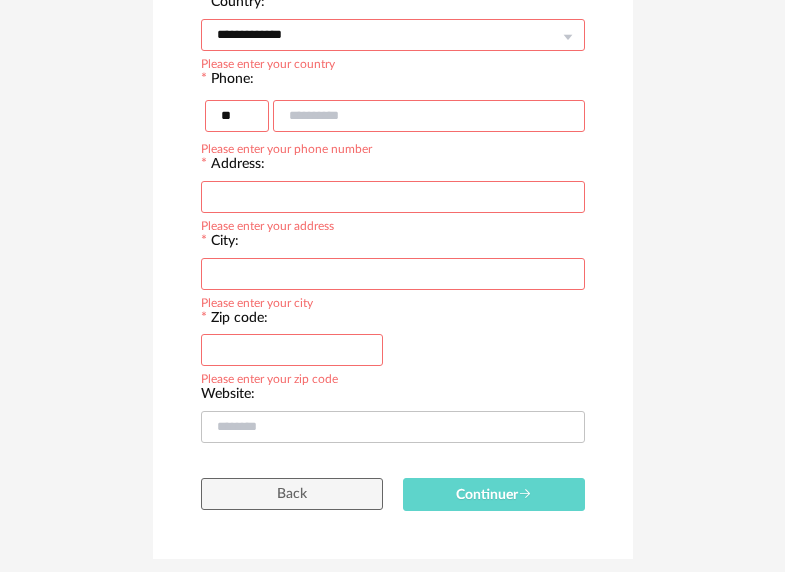 click at bounding box center [429, 116] 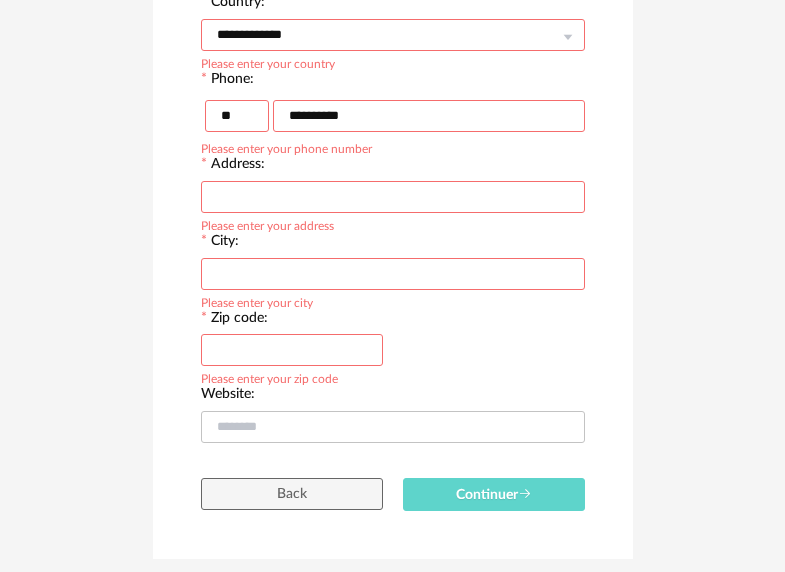 type on "**********" 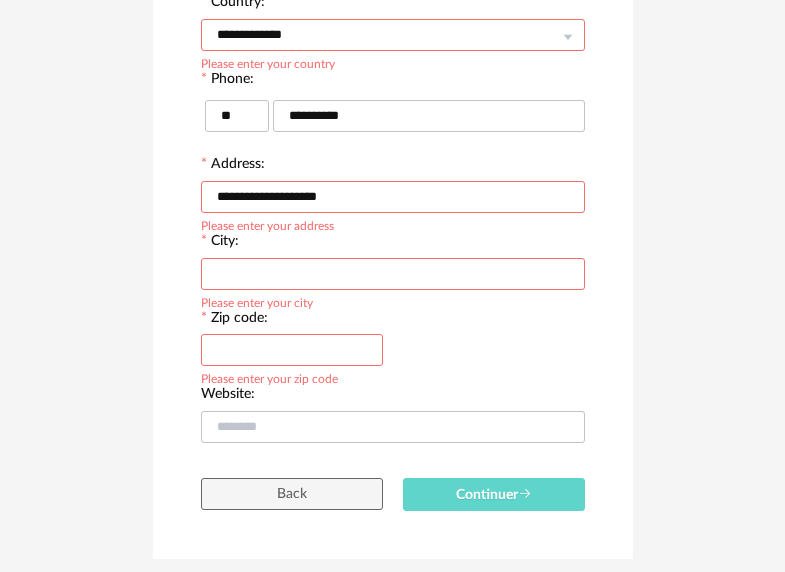 type on "**********" 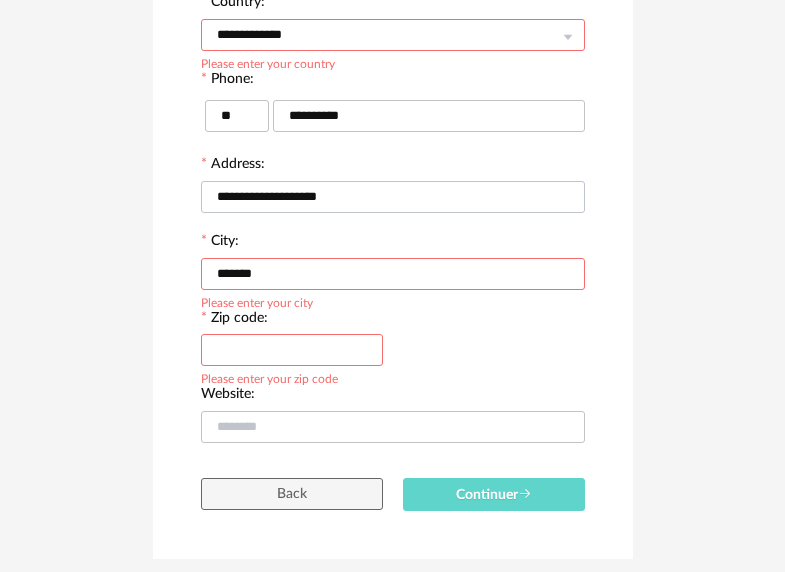 type on "*******" 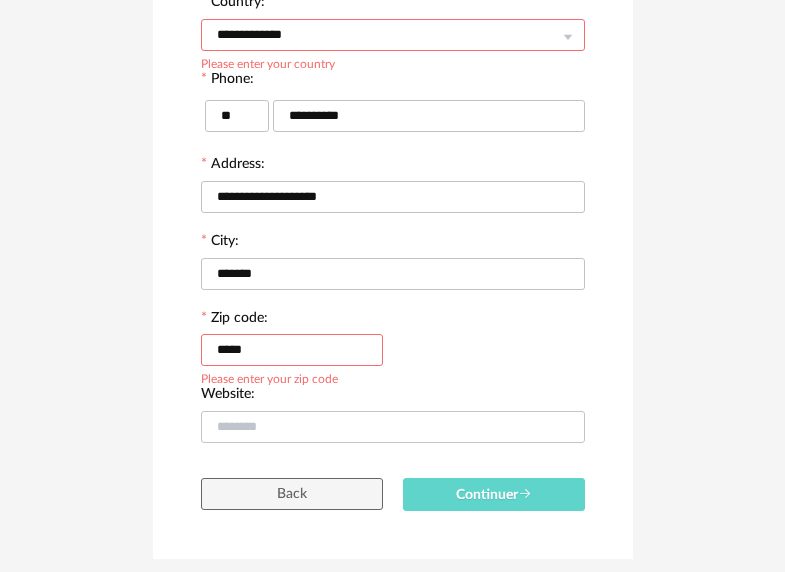 type on "*****" 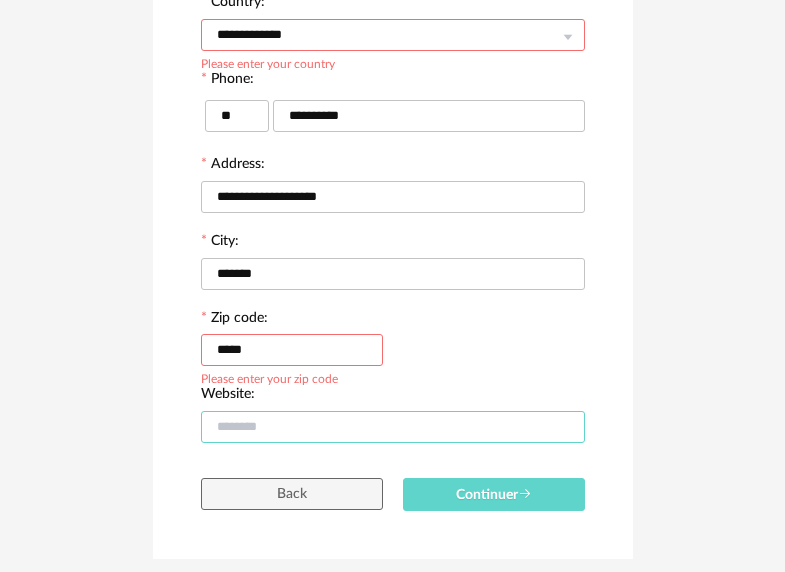 click at bounding box center [393, 427] 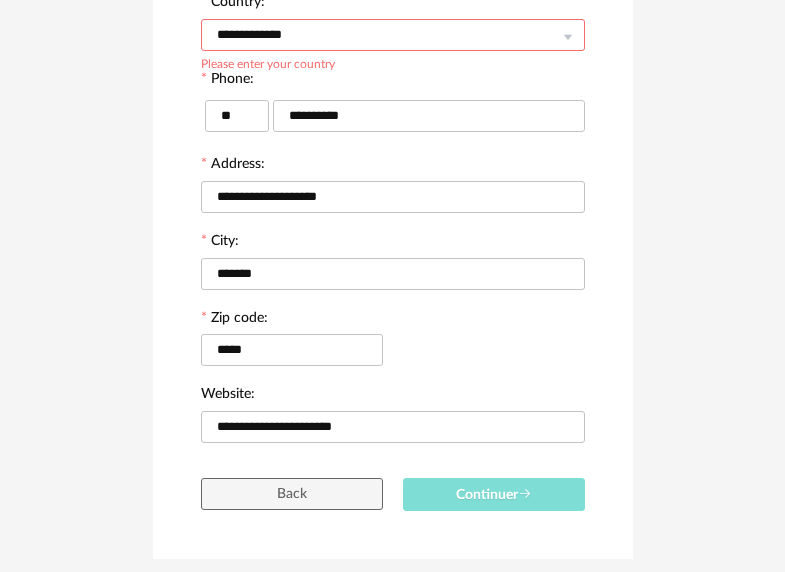 click on "Continuer" at bounding box center (494, 494) 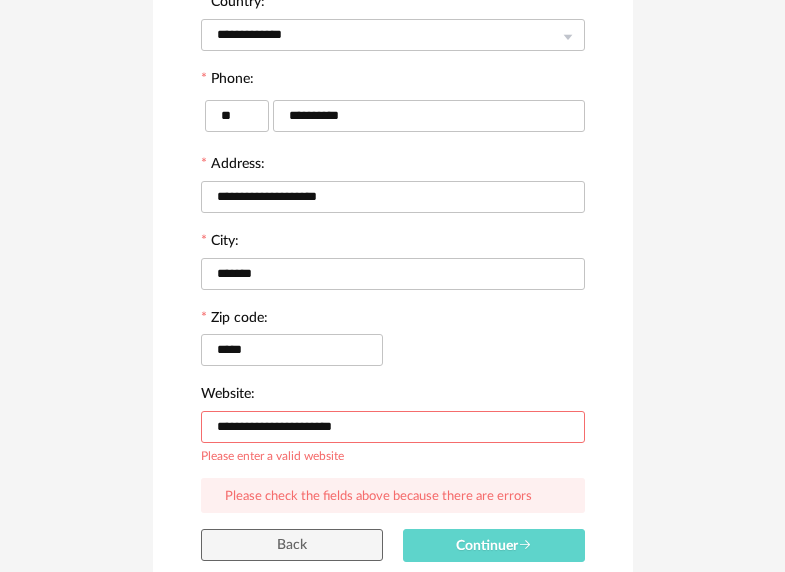click on "**********" at bounding box center [393, 427] 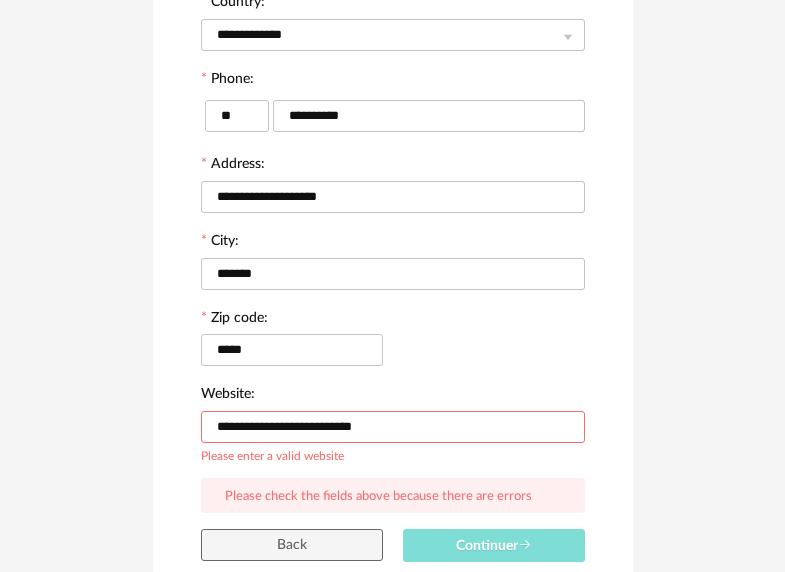 click on "Continuer" at bounding box center (494, 545) 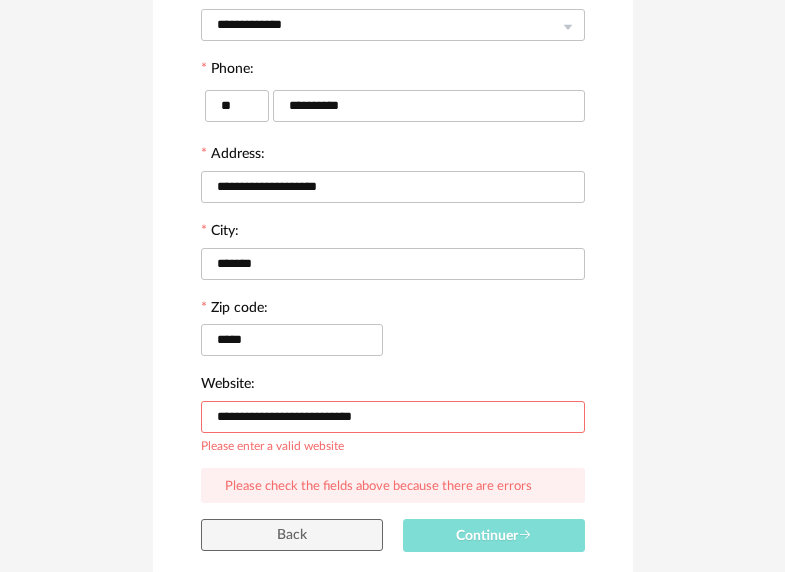 scroll, scrollTop: 506, scrollLeft: 0, axis: vertical 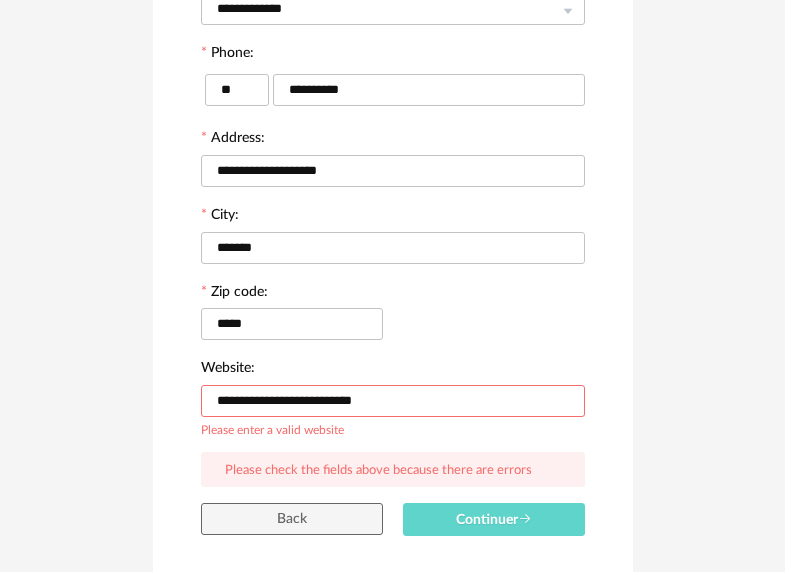 click on "**********" at bounding box center (393, 401) 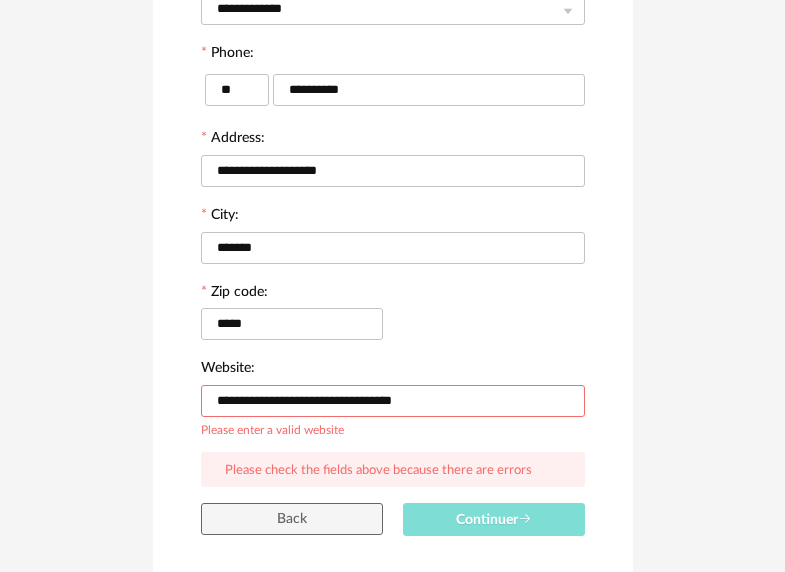 type on "**********" 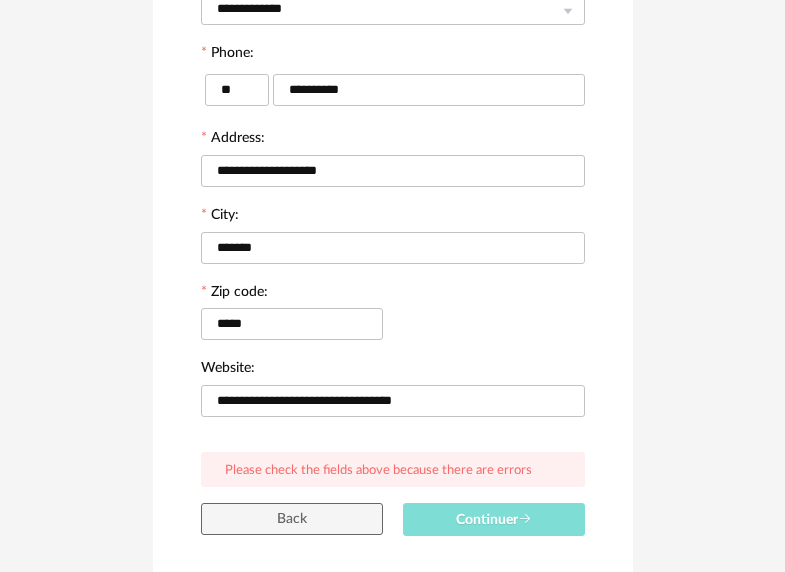 click on "Continuer" at bounding box center [494, 520] 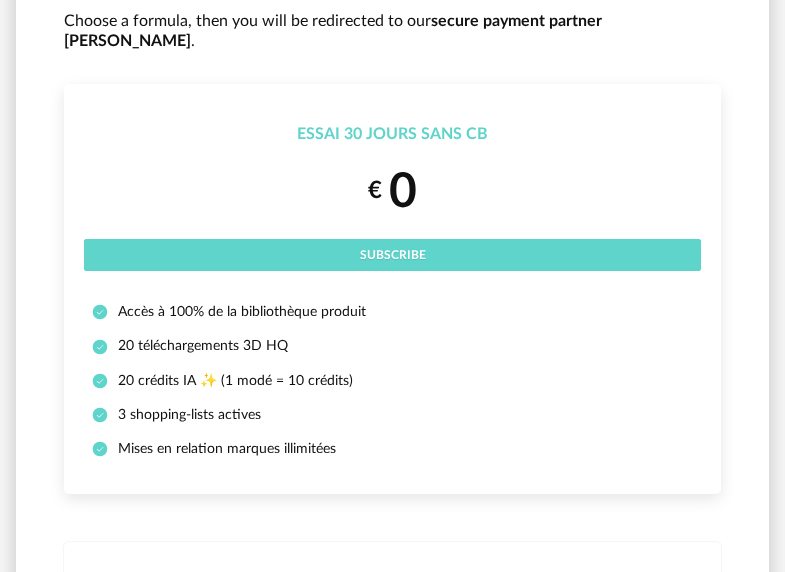 scroll, scrollTop: 176, scrollLeft: 0, axis: vertical 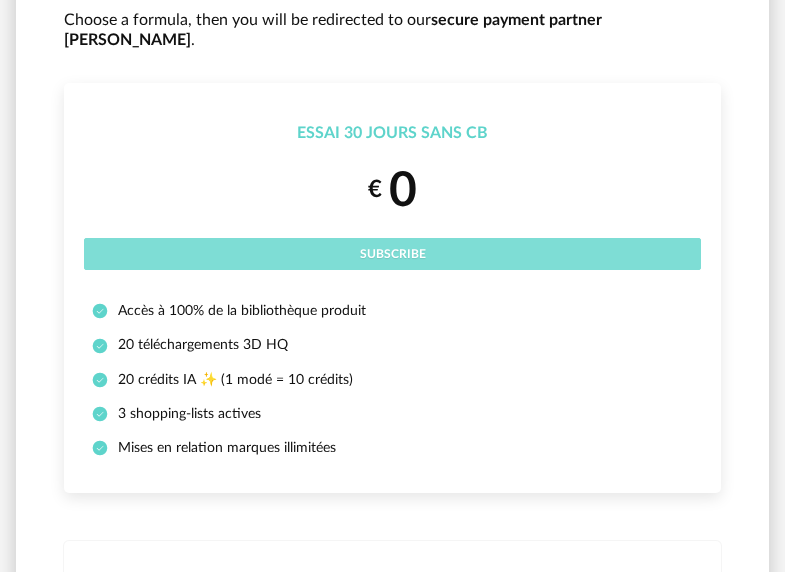 click on "Subscribe" at bounding box center [393, 254] 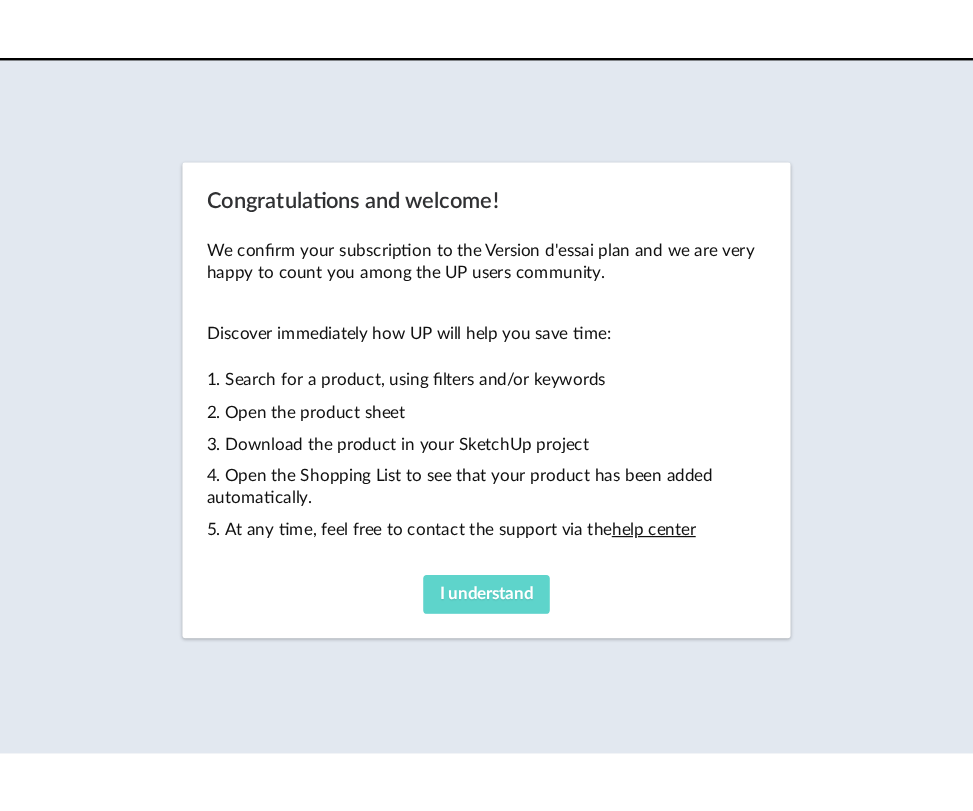 scroll, scrollTop: 0, scrollLeft: 0, axis: both 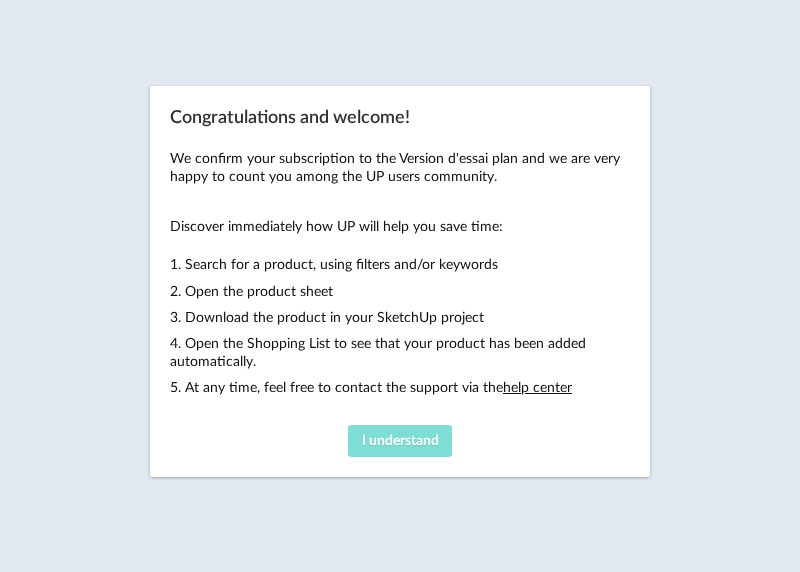 click on "I understand" at bounding box center [400, 441] 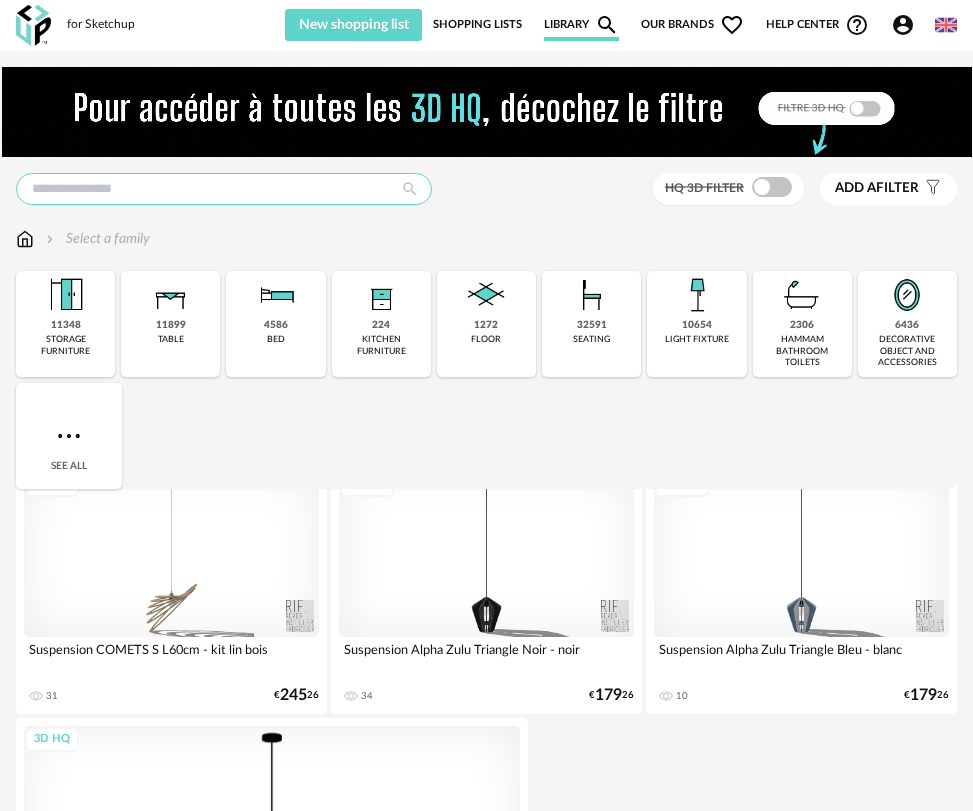 click at bounding box center (224, 189) 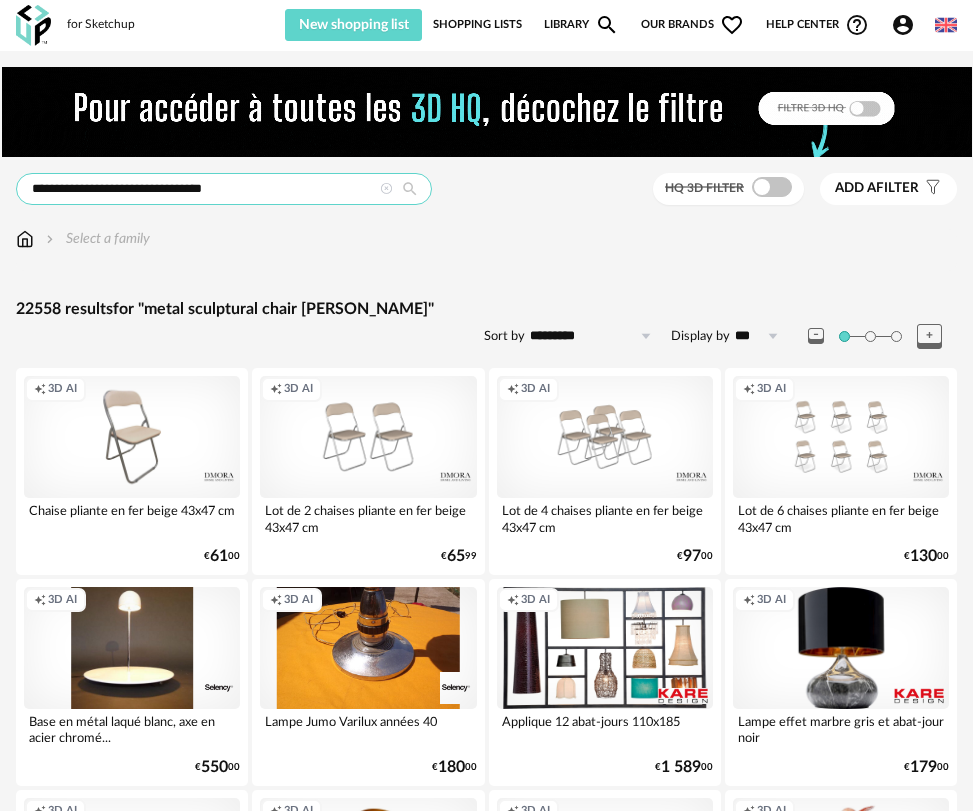 drag, startPoint x: 127, startPoint y: 189, endPoint x: -117, endPoint y: 187, distance: 244.0082 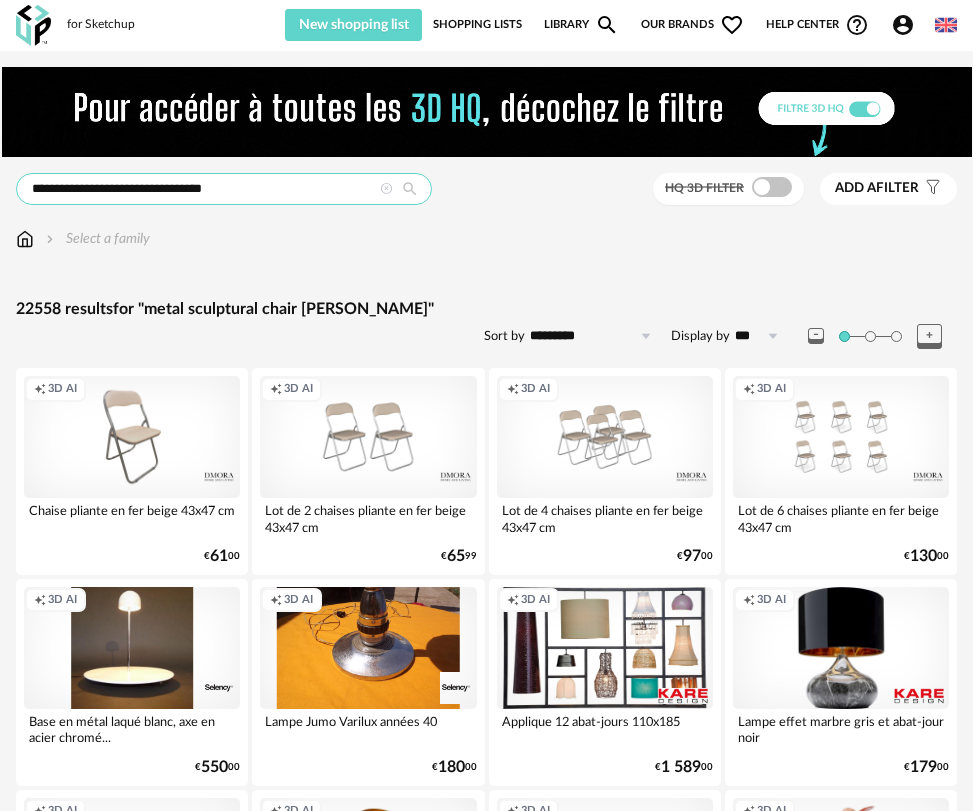 click on "**********" at bounding box center [486, 2879] 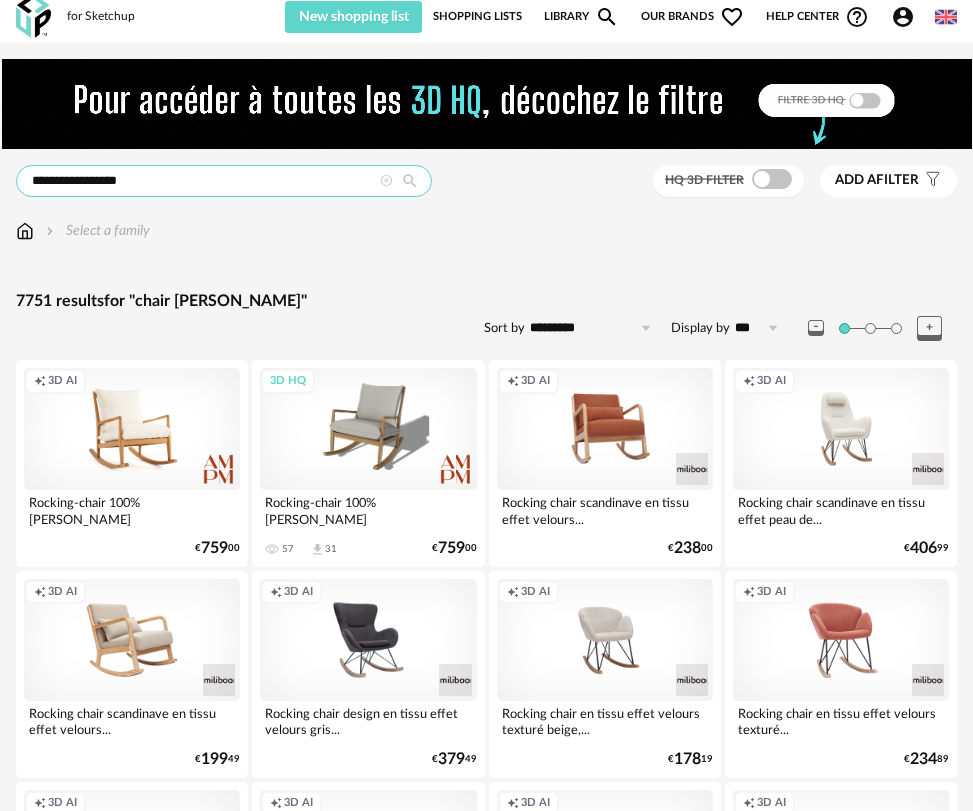 scroll, scrollTop: 0, scrollLeft: 0, axis: both 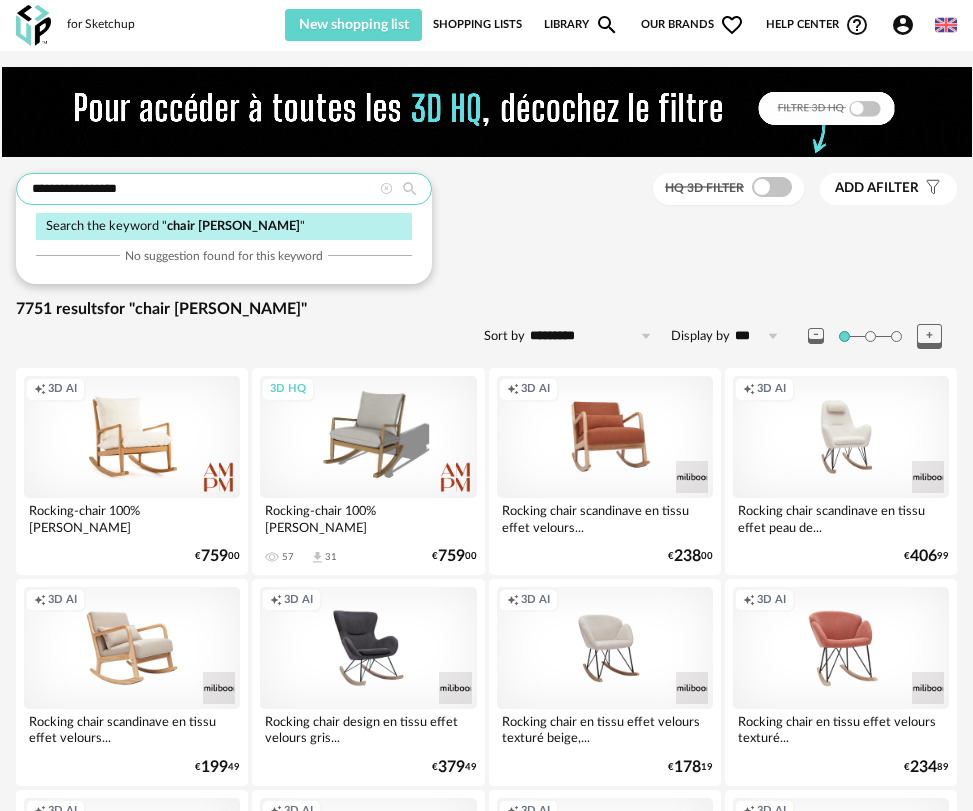click on "**********" at bounding box center [224, 189] 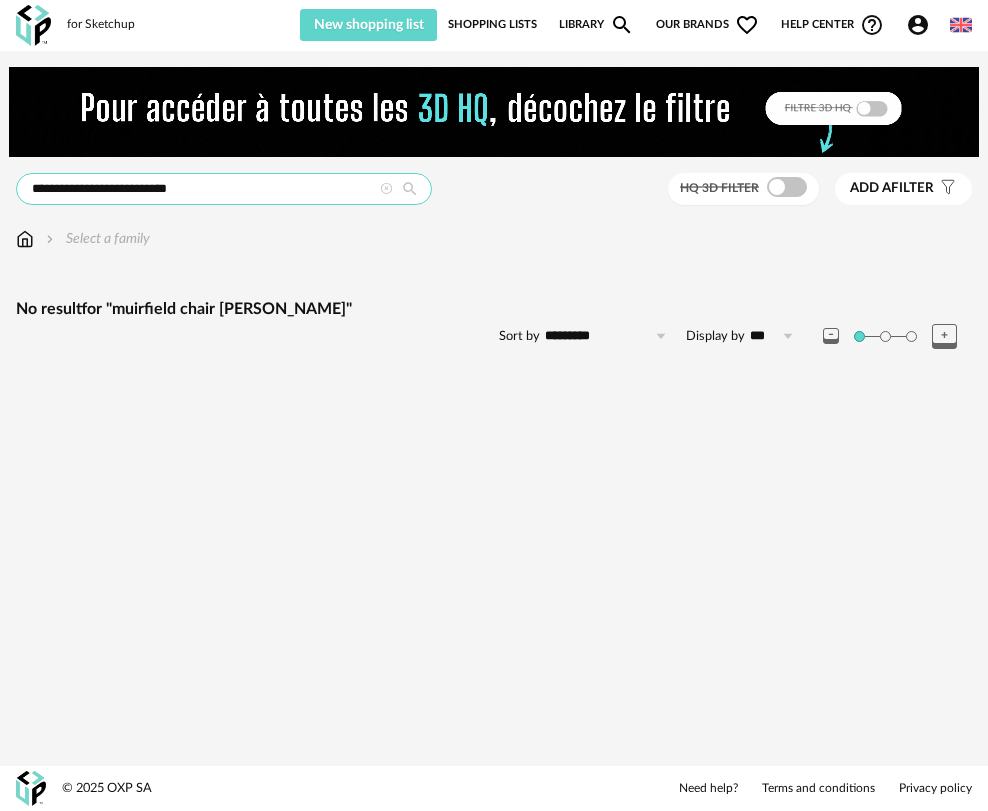 click on "**********" at bounding box center [224, 189] 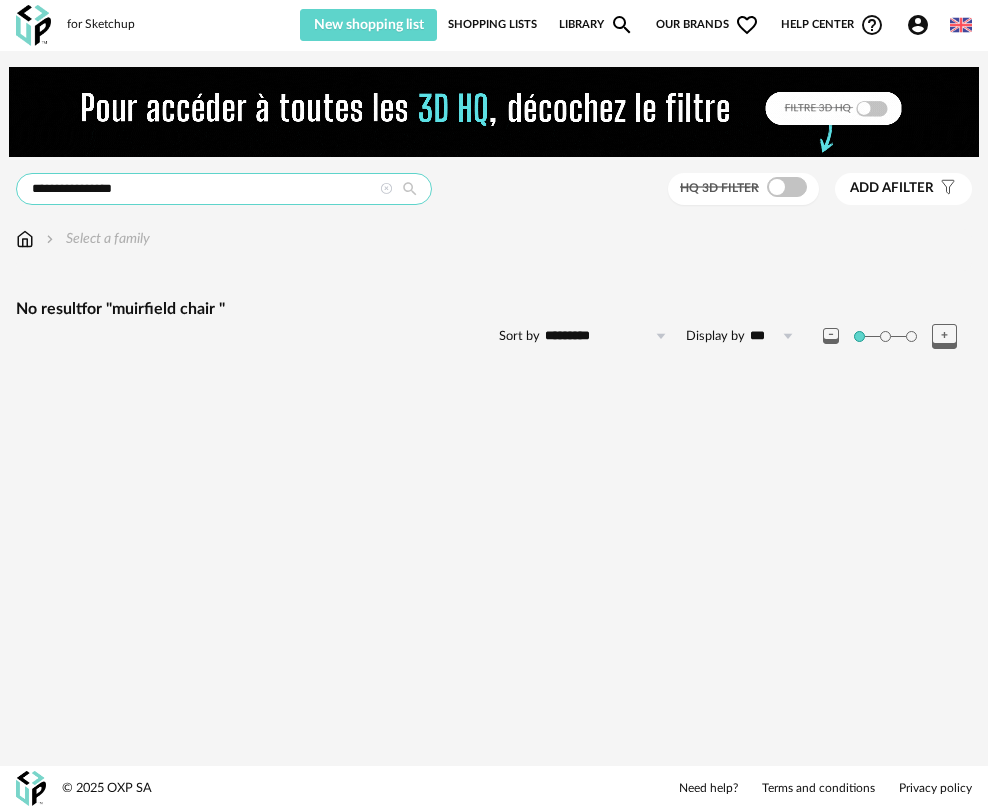 drag, startPoint x: 136, startPoint y: 190, endPoint x: 15, endPoint y: 192, distance: 121.016525 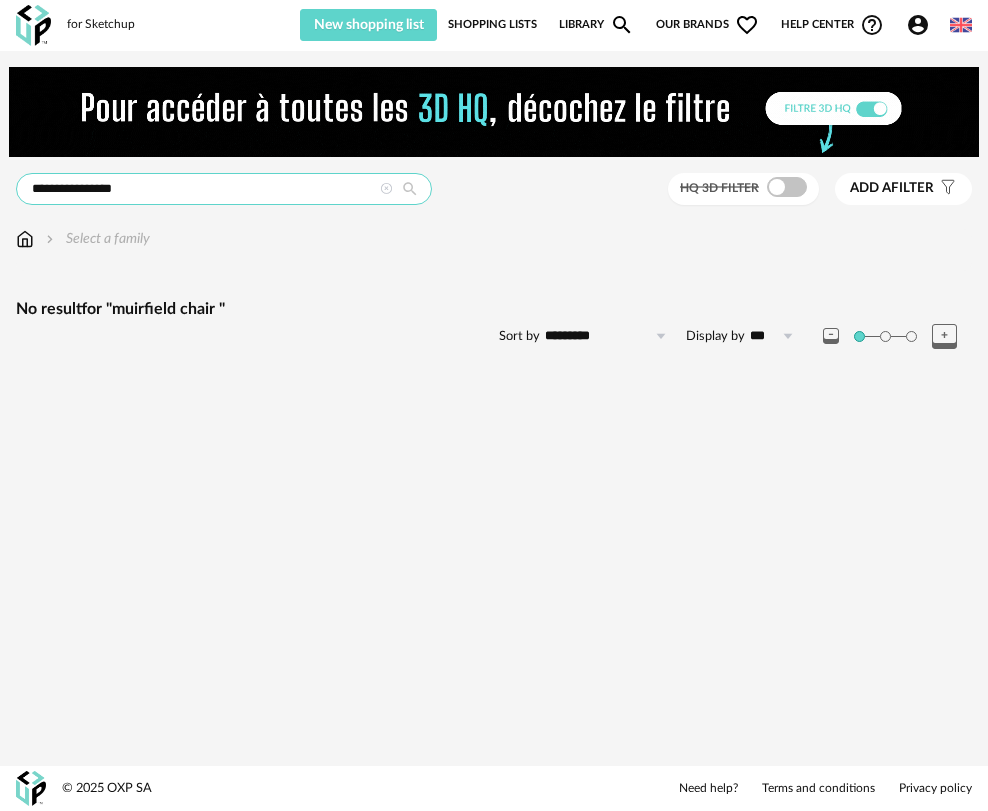 click on "**********" at bounding box center [224, 189] 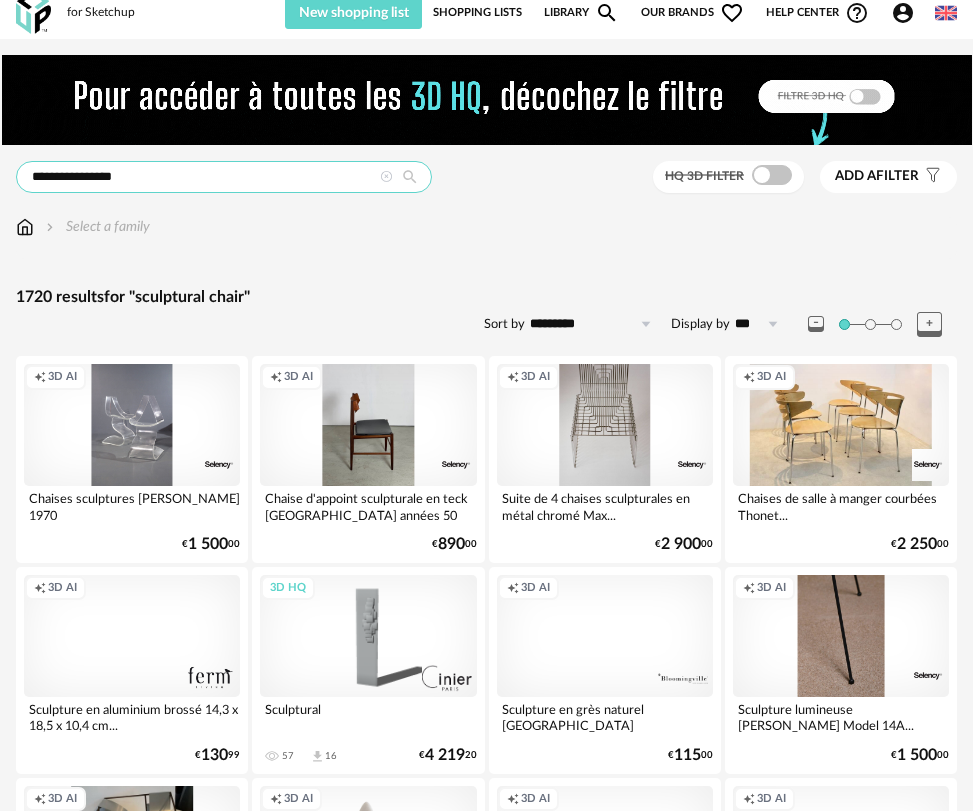 scroll, scrollTop: 0, scrollLeft: 0, axis: both 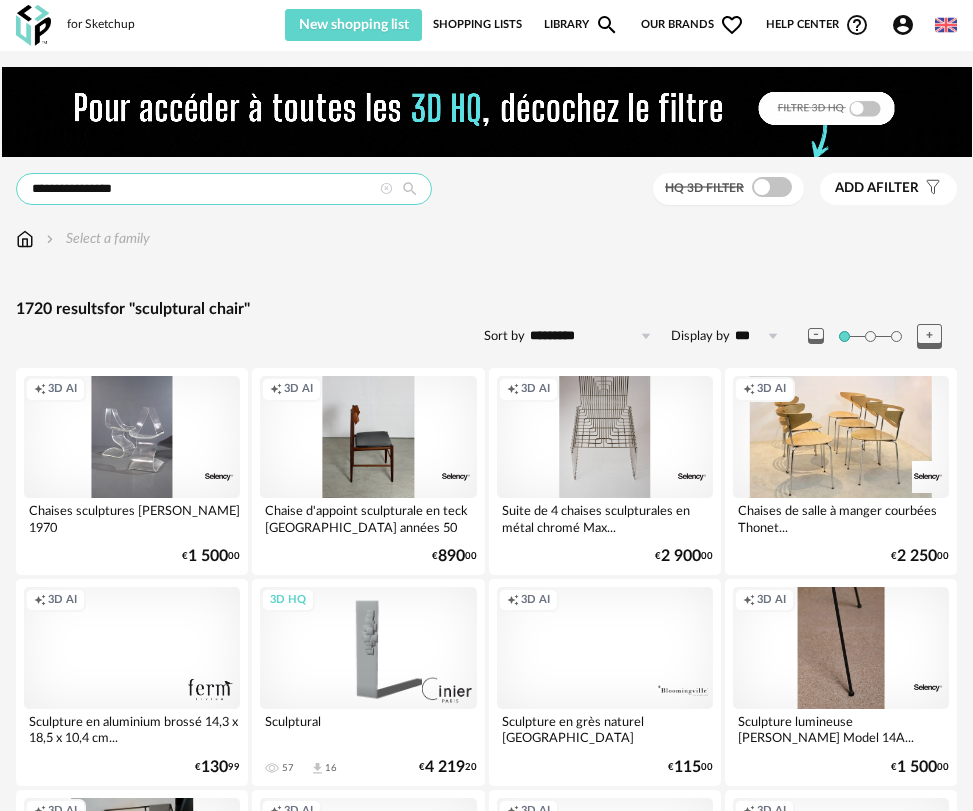 drag, startPoint x: 5, startPoint y: 179, endPoint x: -39, endPoint y: 173, distance: 44.407207 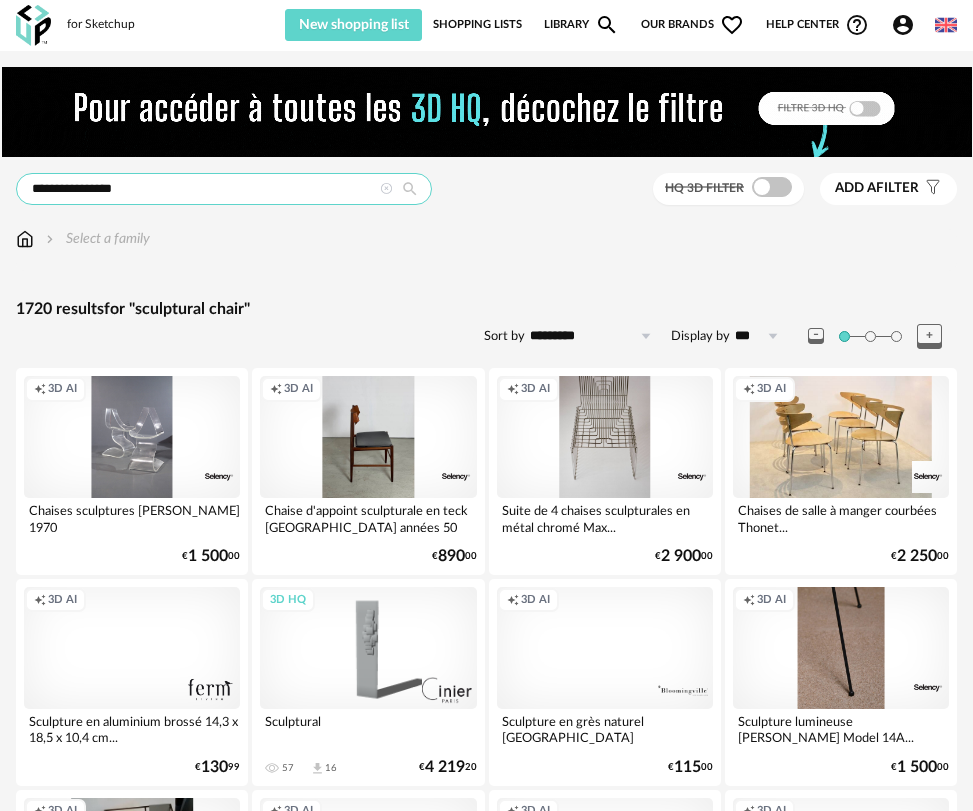 click on "**********" at bounding box center [486, 2879] 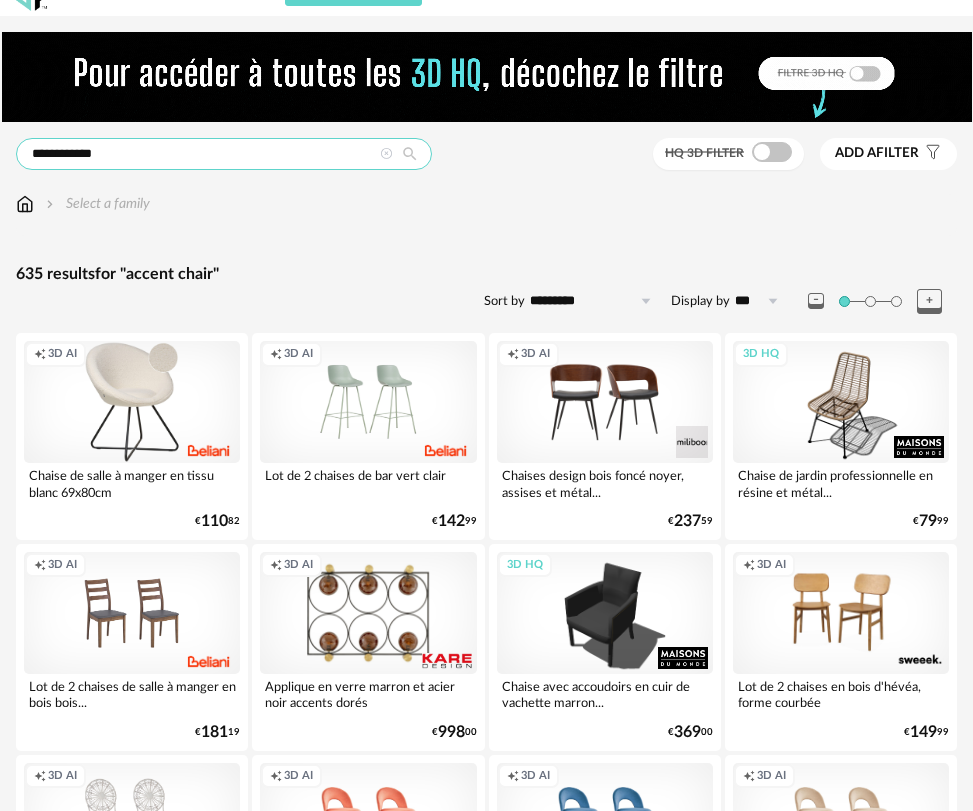 scroll, scrollTop: 0, scrollLeft: 0, axis: both 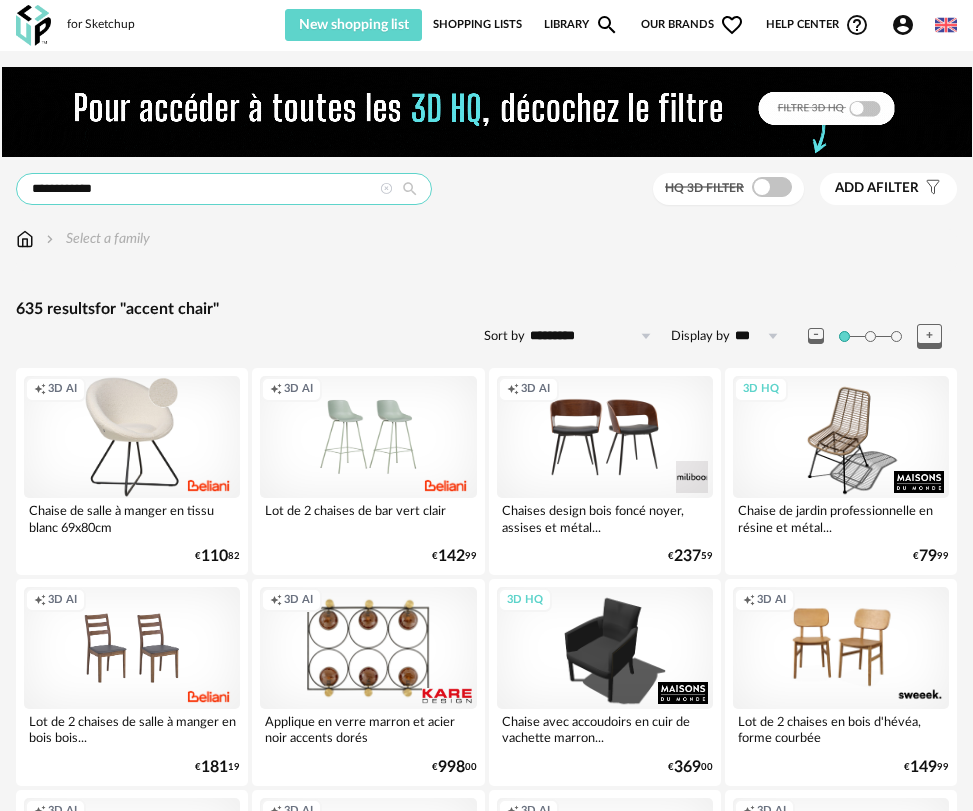drag, startPoint x: 71, startPoint y: 190, endPoint x: -109, endPoint y: 161, distance: 182.32115 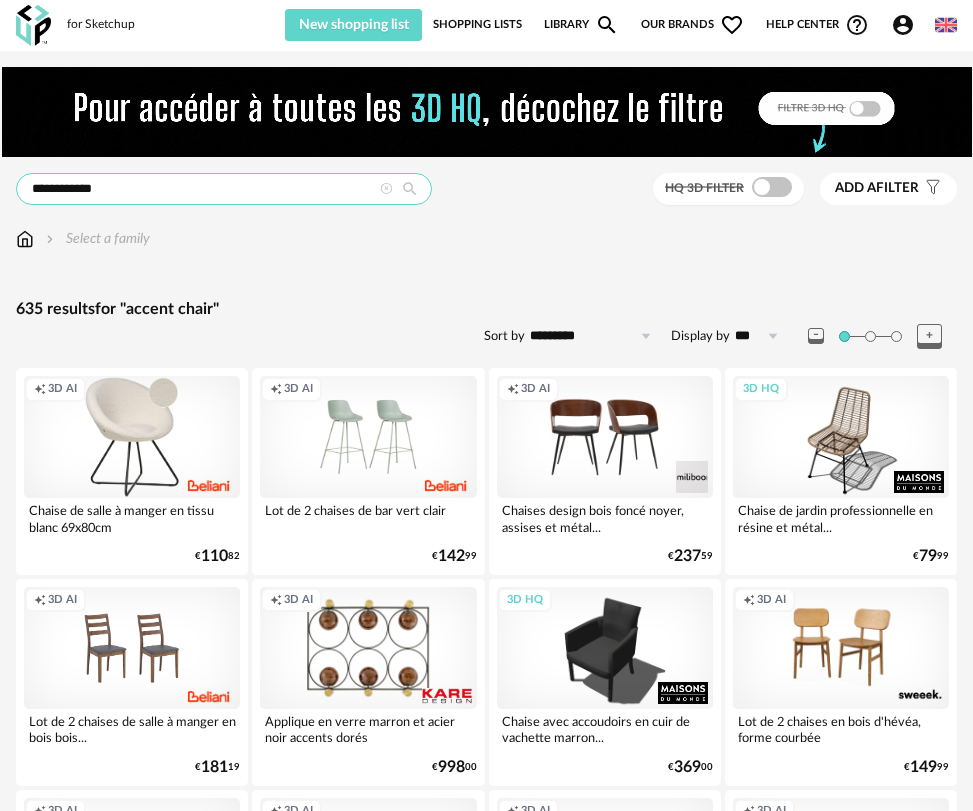 click on "**********" at bounding box center (486, 2879) 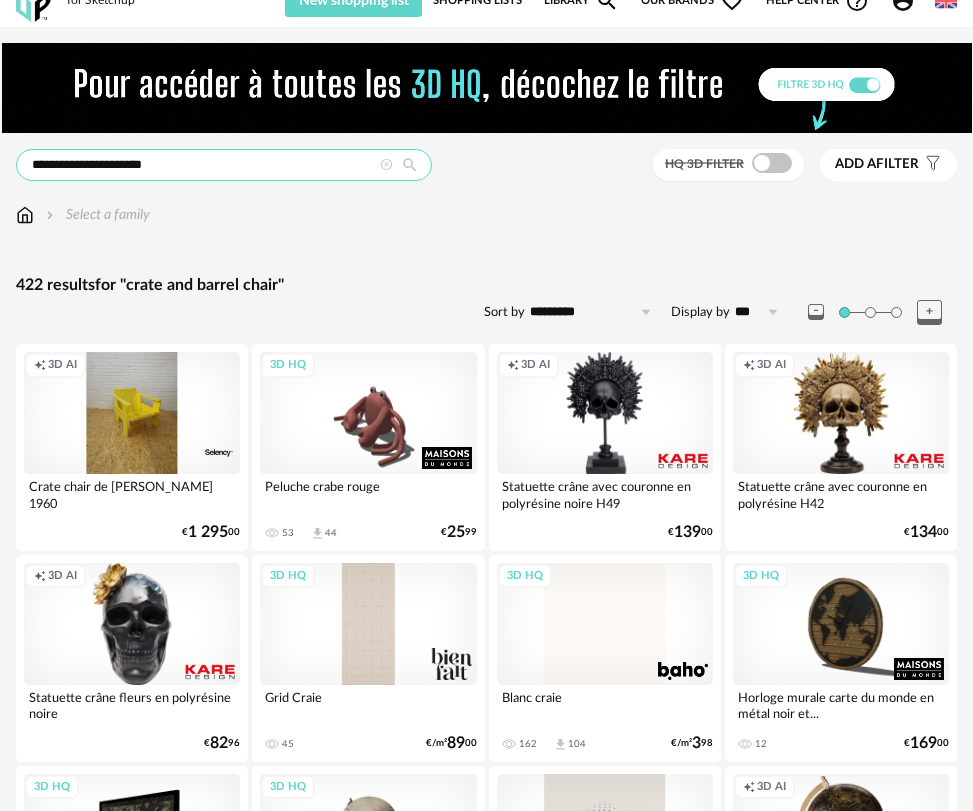 scroll, scrollTop: 0, scrollLeft: 0, axis: both 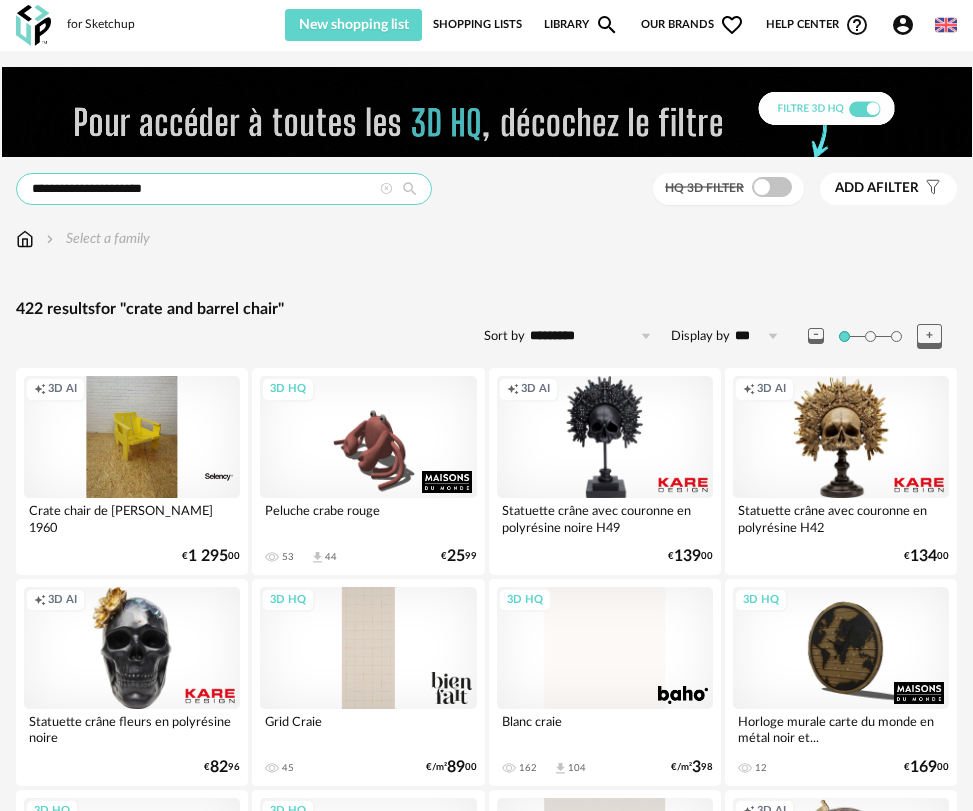 drag, startPoint x: 123, startPoint y: 185, endPoint x: -46, endPoint y: 164, distance: 170.29973 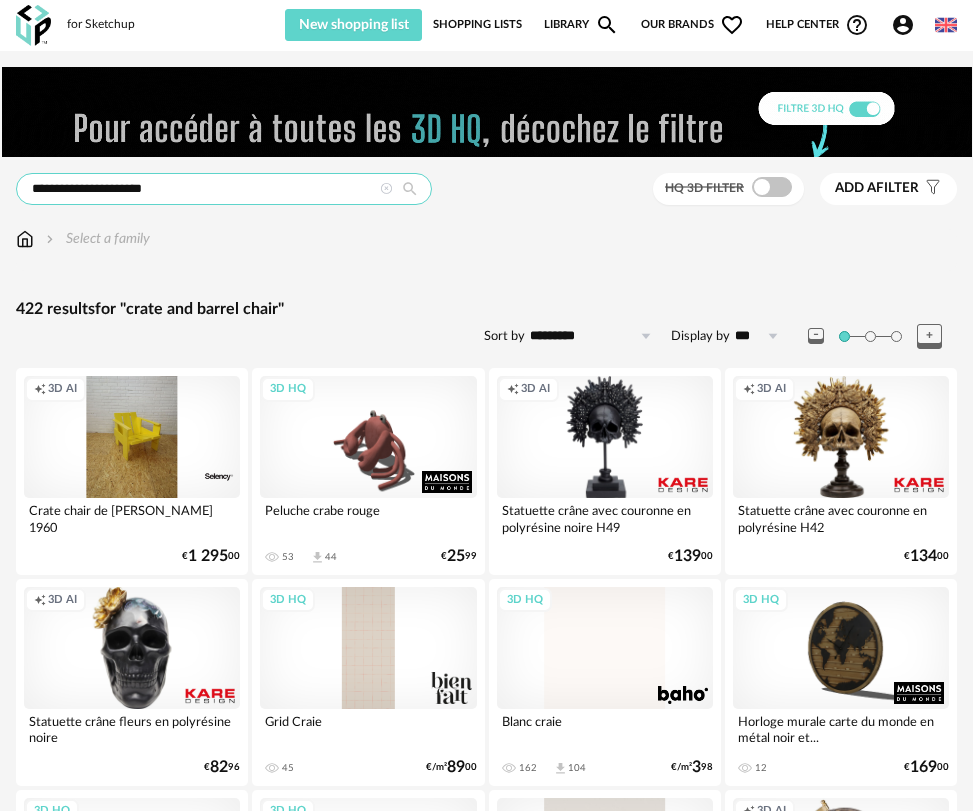 click on "**********" at bounding box center (486, 2879) 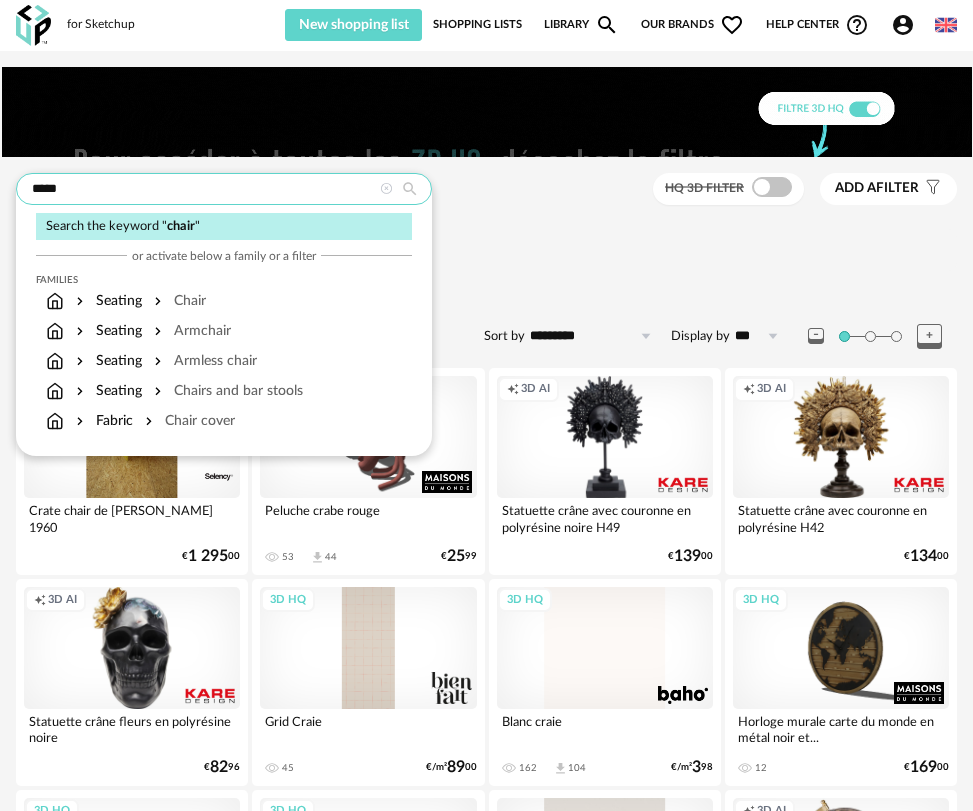 type on "*****" 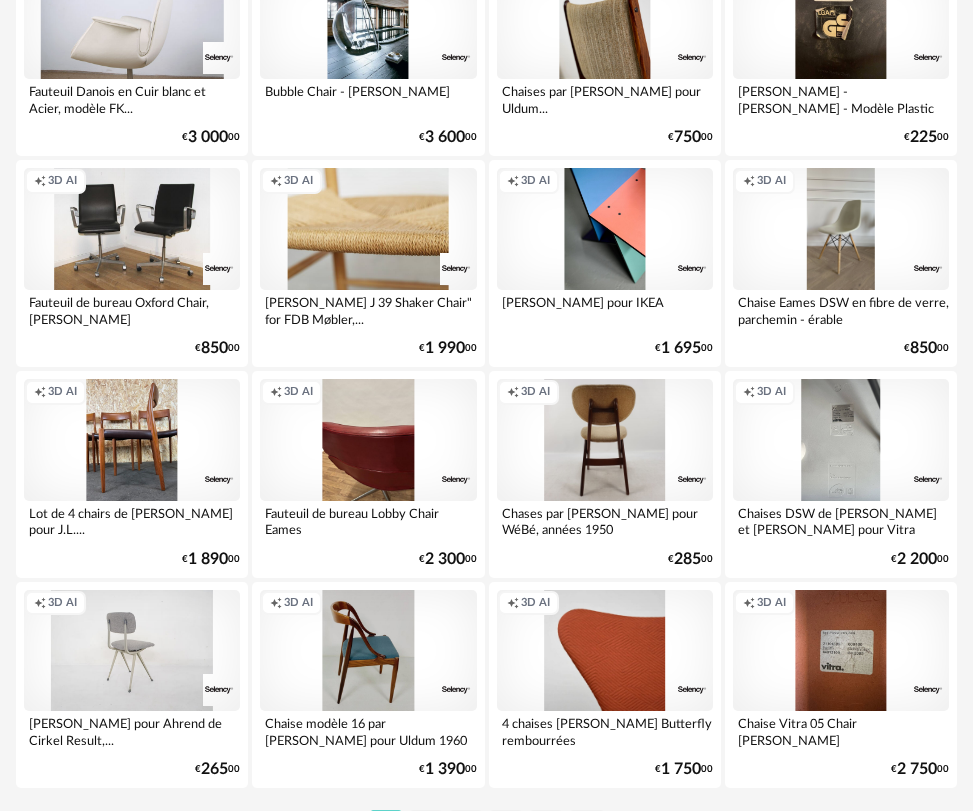 scroll, scrollTop: 4949, scrollLeft: 0, axis: vertical 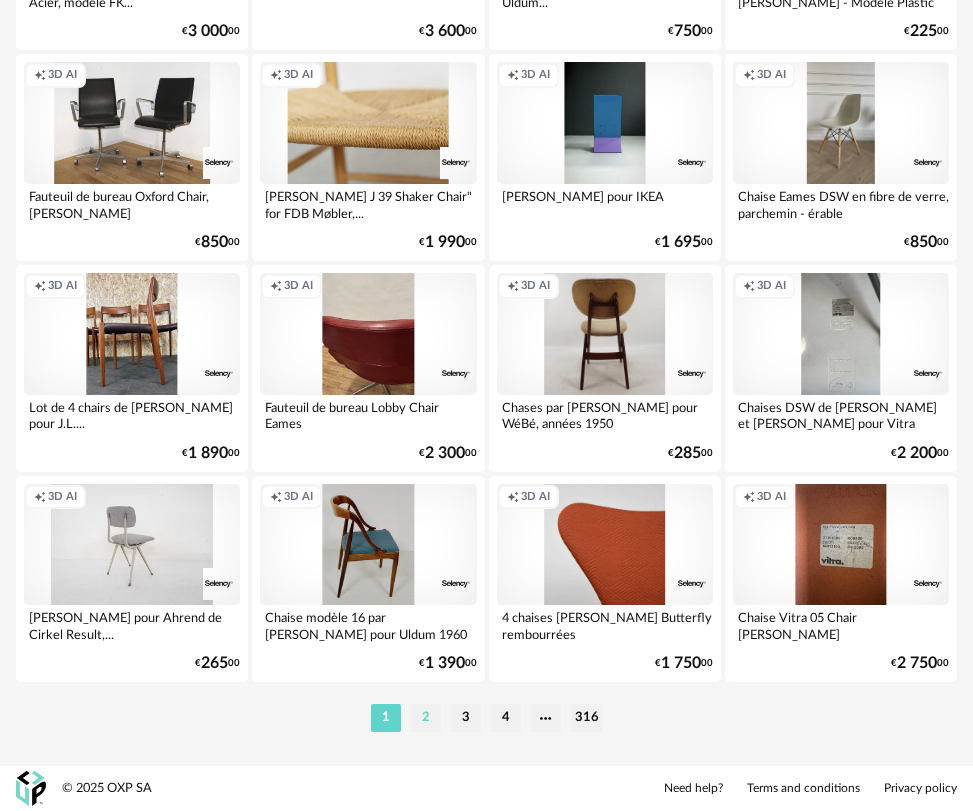 click on "2" at bounding box center (426, 718) 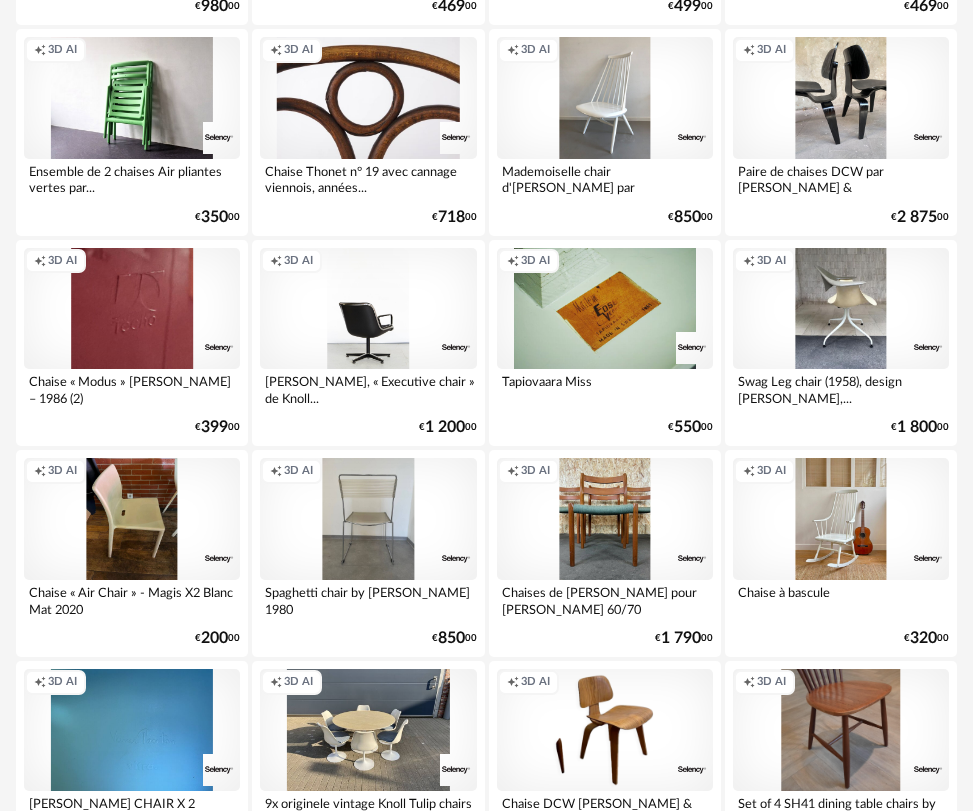 scroll, scrollTop: 4949, scrollLeft: 0, axis: vertical 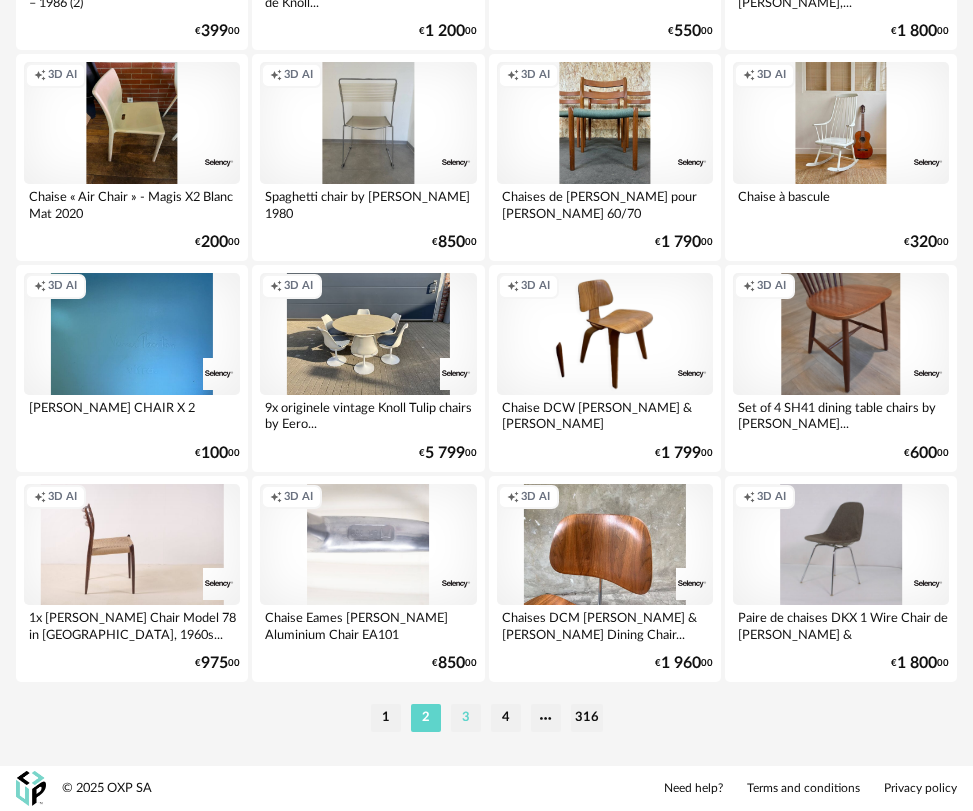 click on "3" at bounding box center (466, 718) 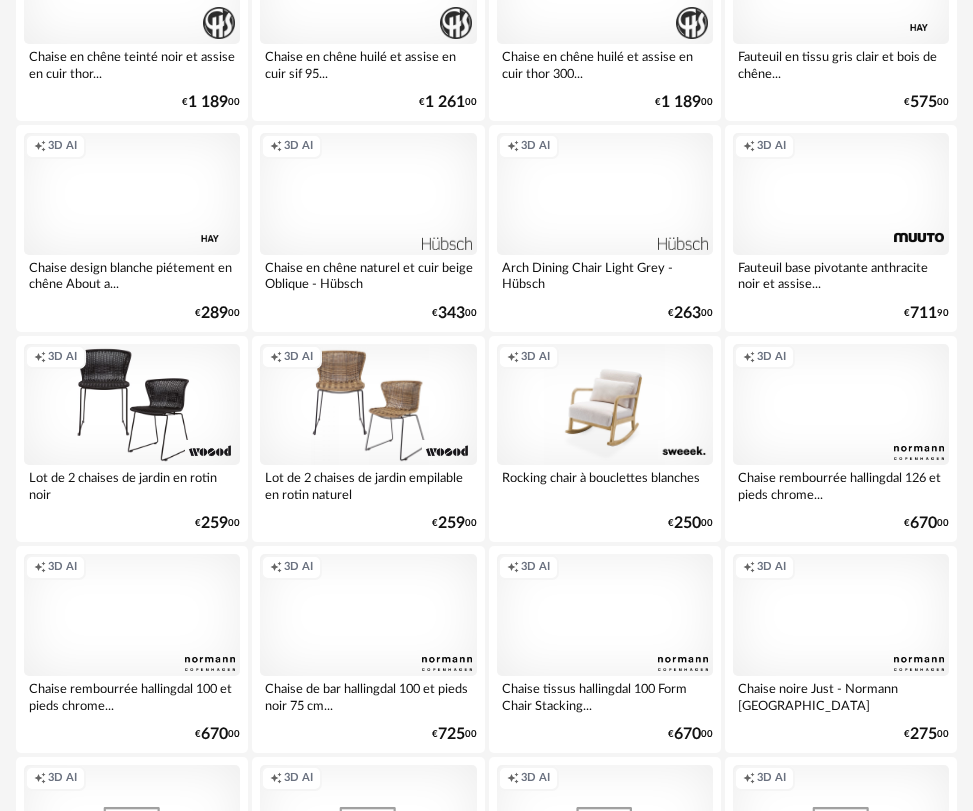 scroll, scrollTop: 4501, scrollLeft: 0, axis: vertical 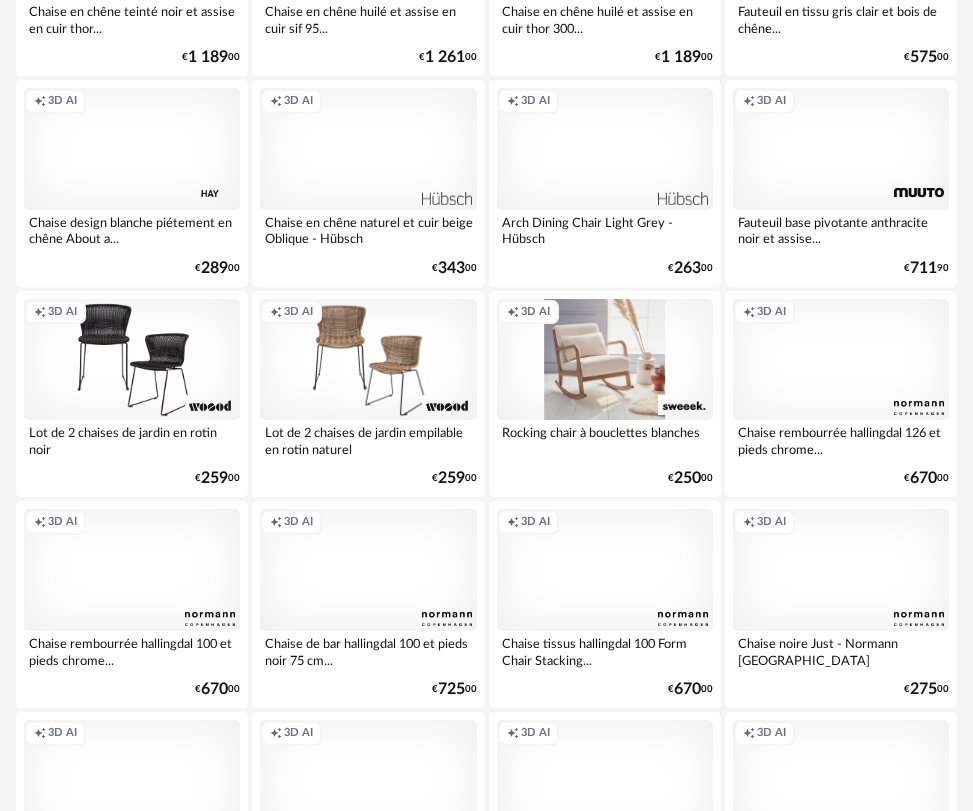 click on "Creation icon   3D AI" at bounding box center (605, 360) 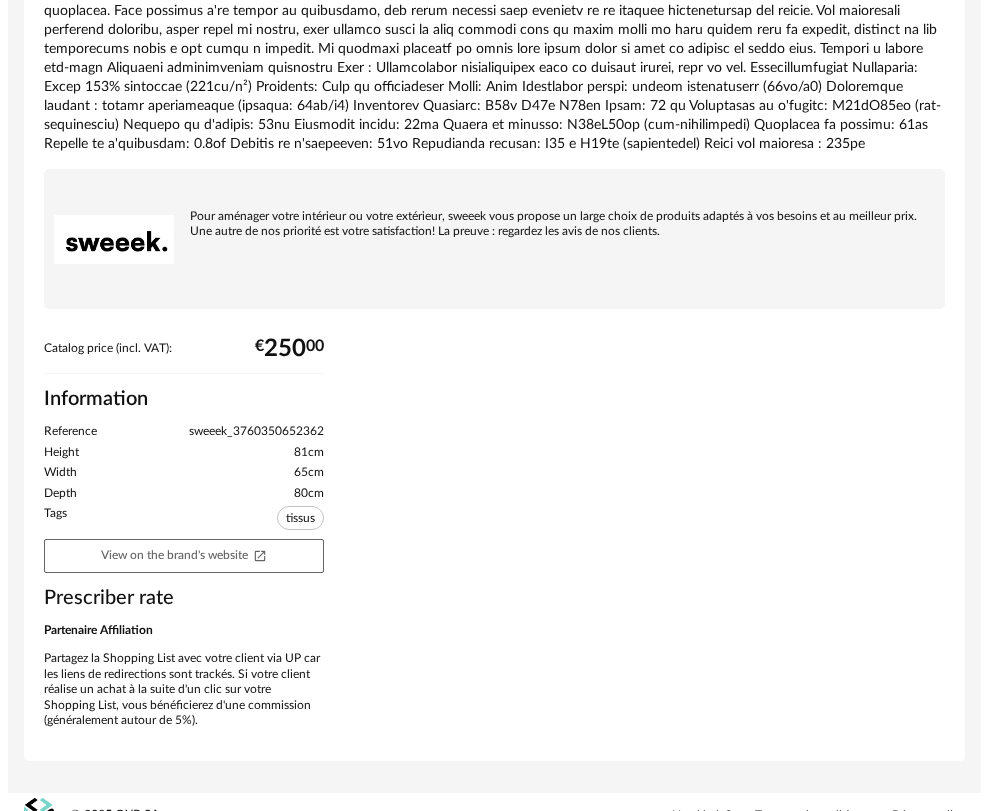 scroll, scrollTop: 0, scrollLeft: 0, axis: both 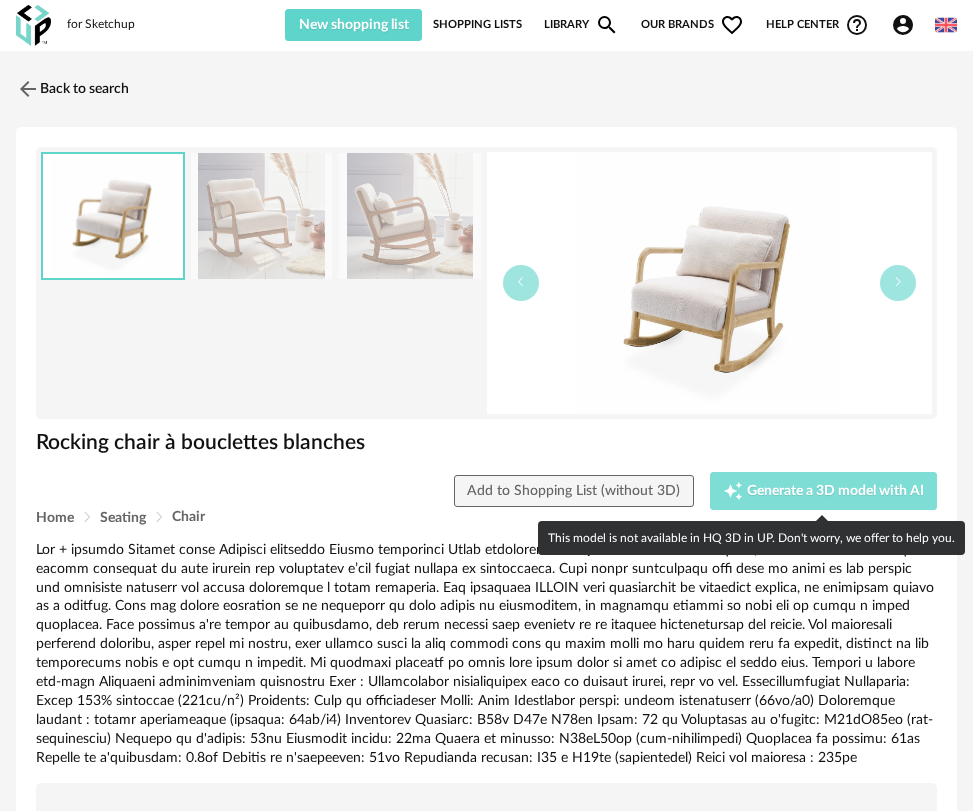 click on "Generate a 3D model with AI" at bounding box center [835, 491] 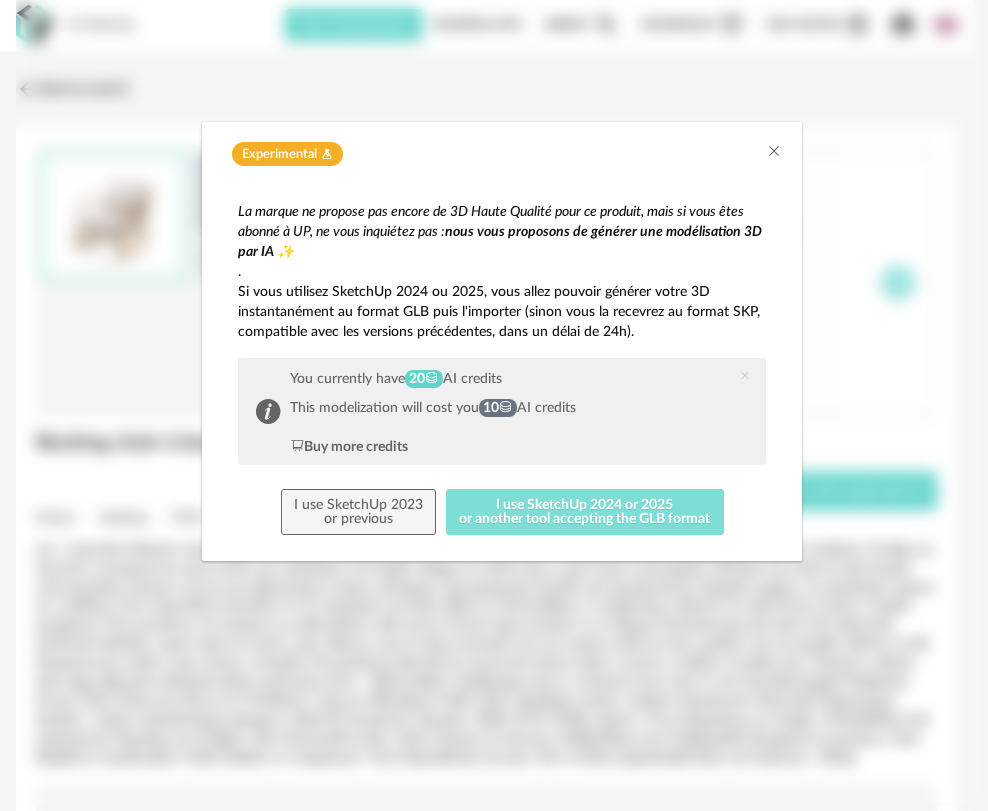 click on "I use SketchUp 2024 or 2025 or another tool accepting the GLB format" at bounding box center (585, 512) 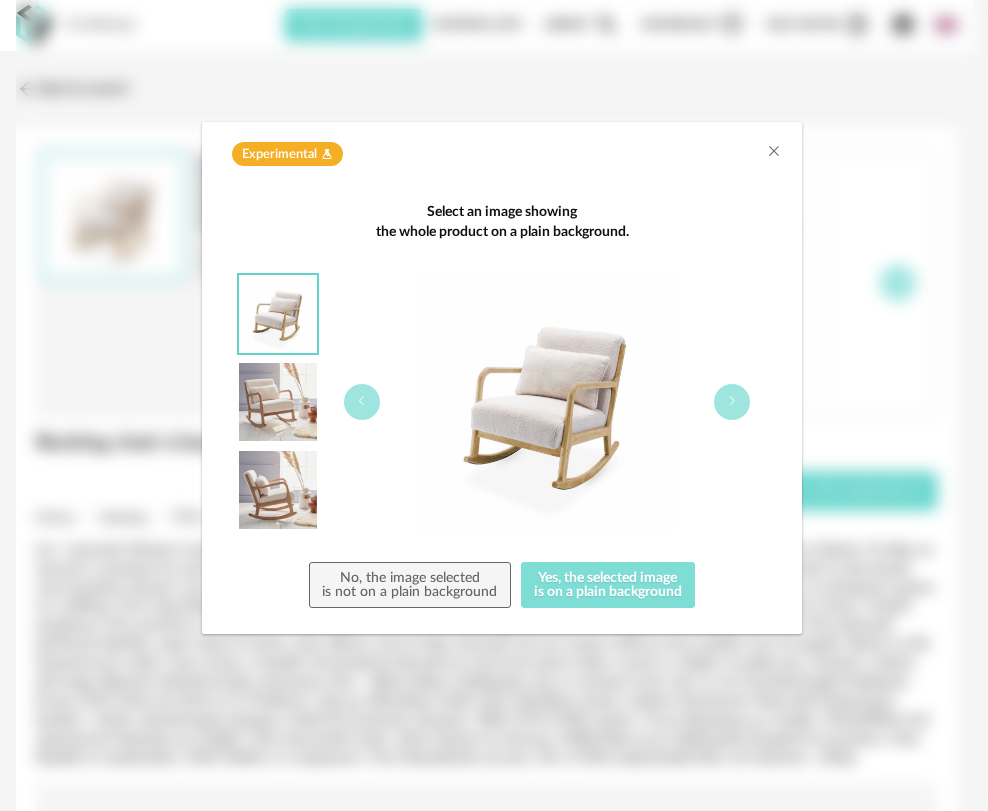 click on "Yes, the selected image  is on a plain background" at bounding box center [608, 585] 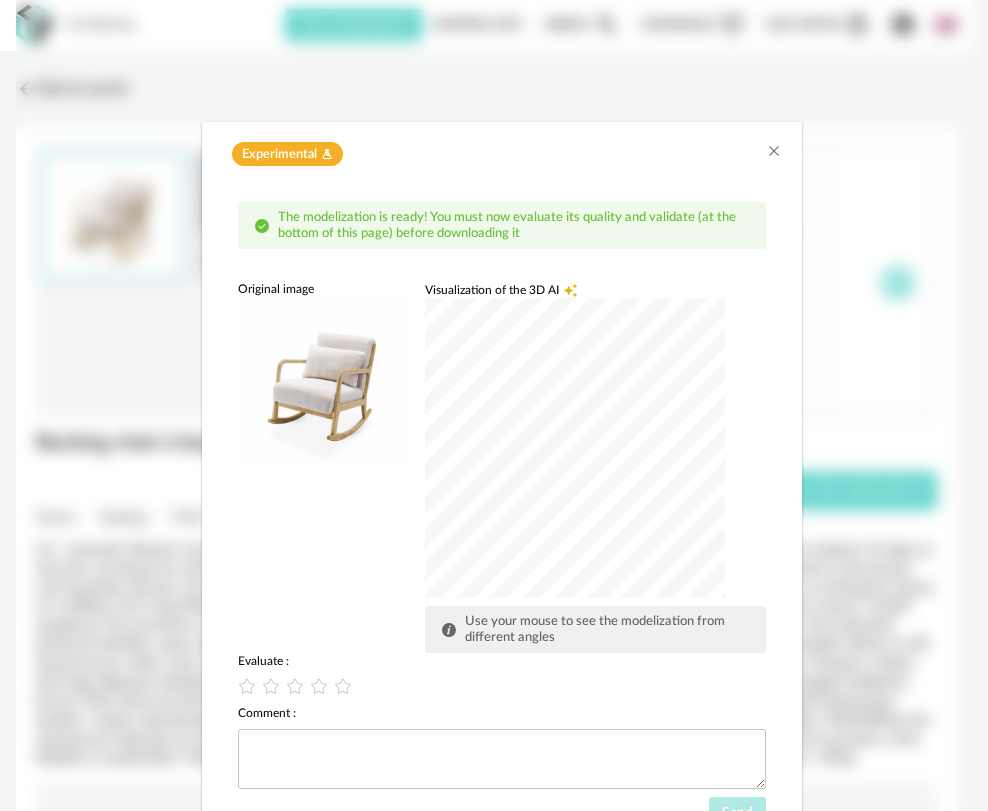 click at bounding box center (575, 448) 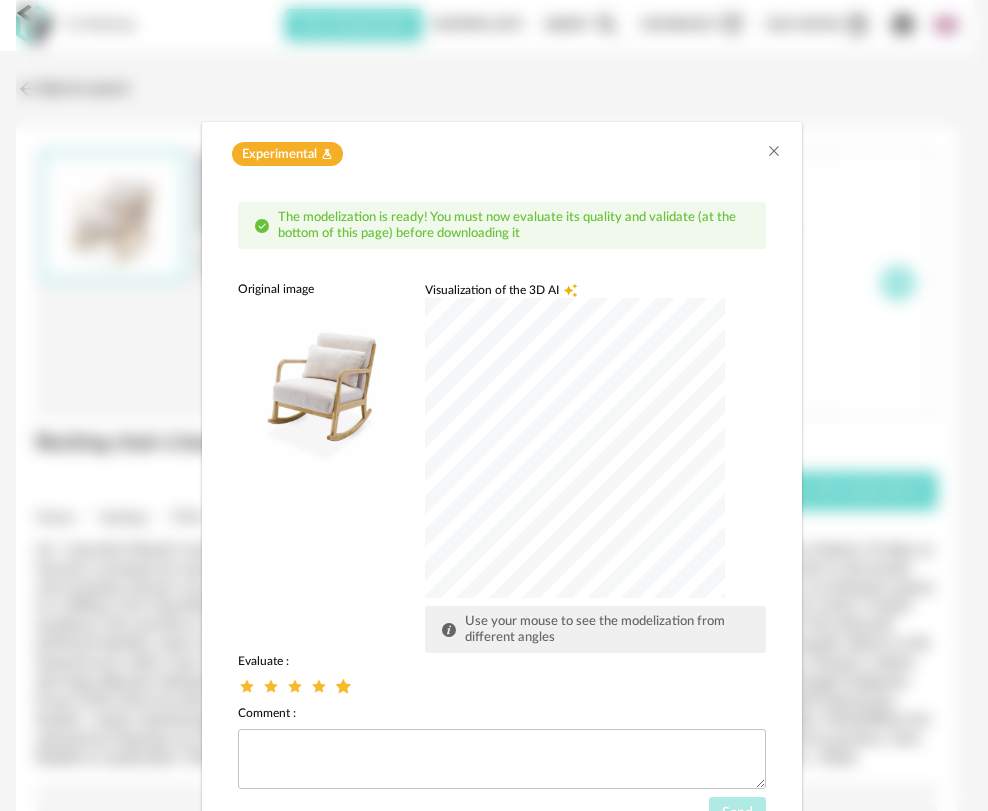 click at bounding box center [343, 686] 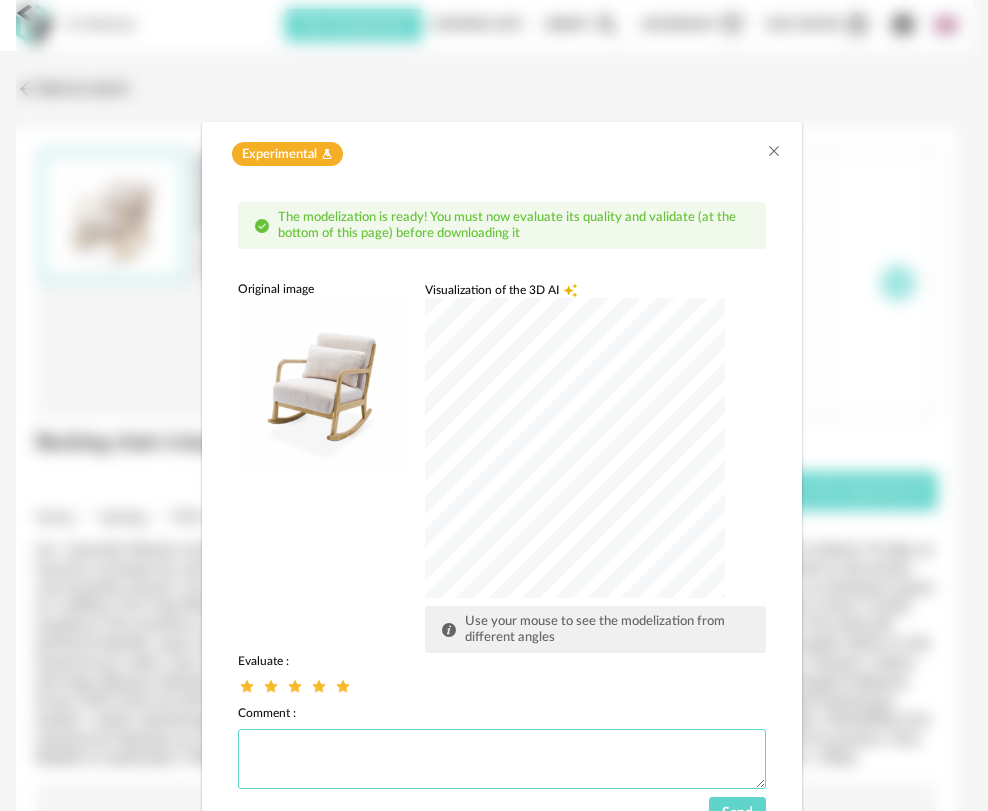 click at bounding box center [502, 759] 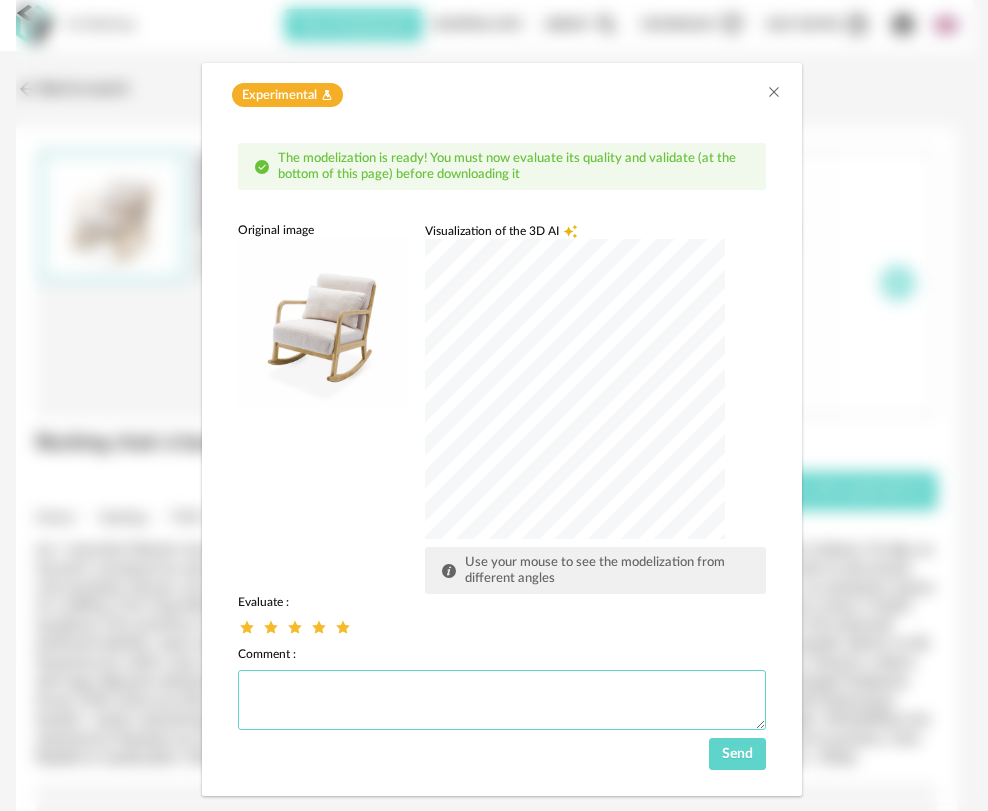 scroll, scrollTop: 94, scrollLeft: 0, axis: vertical 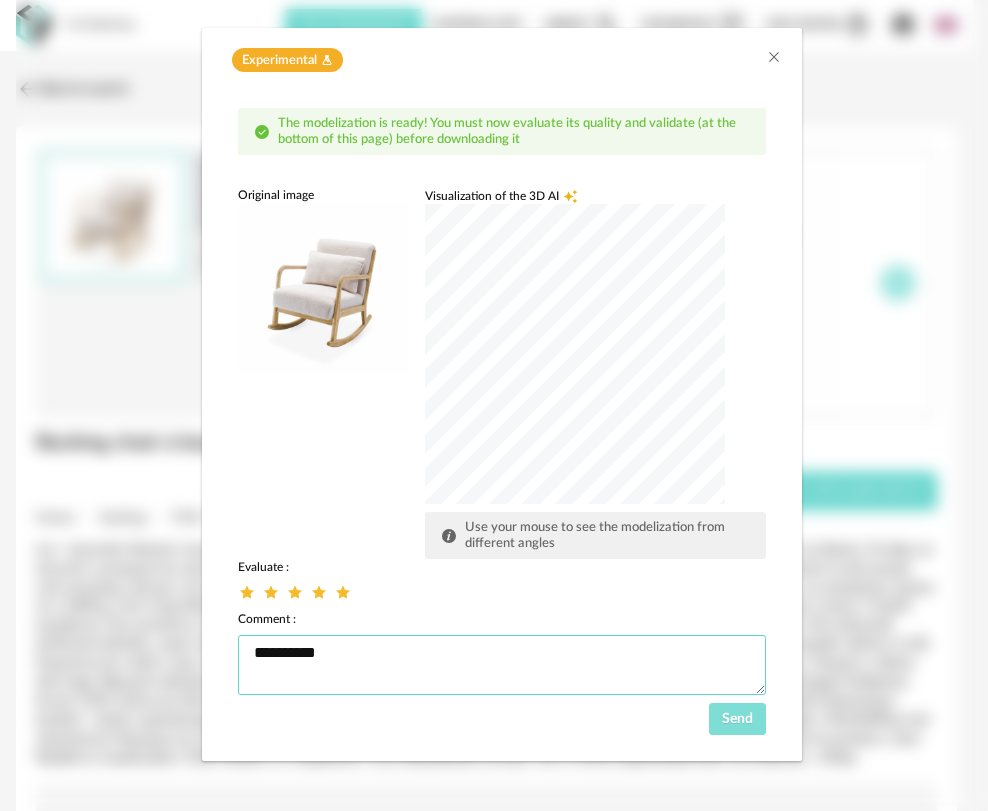 type on "*********" 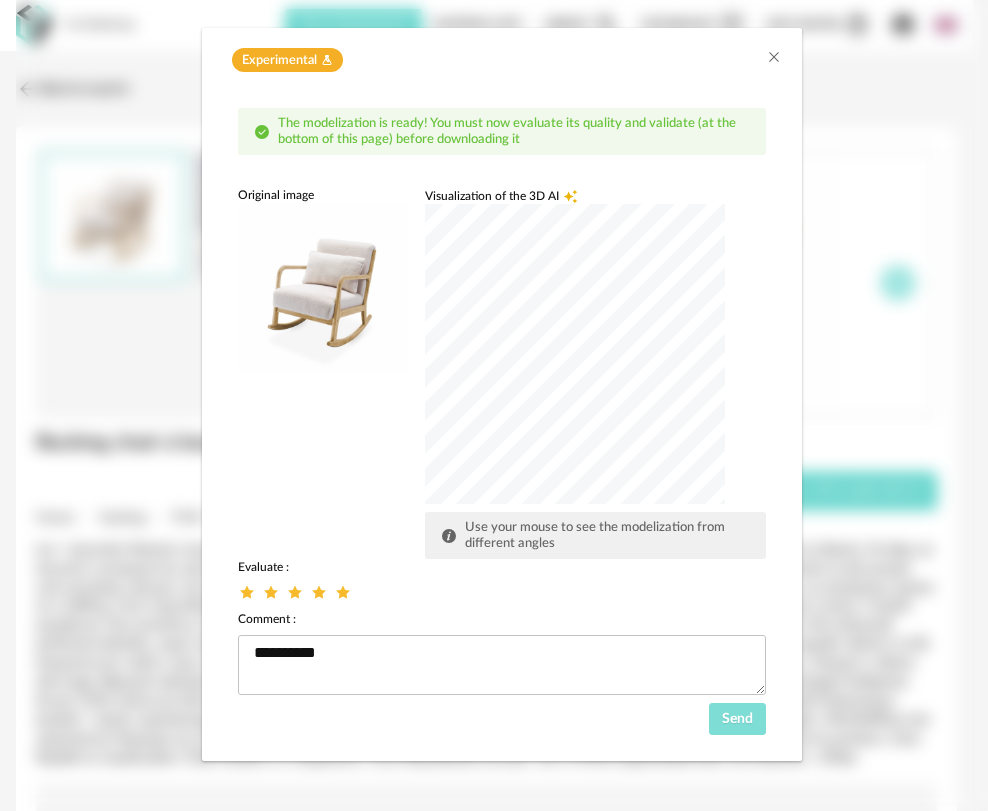 click on "Send" at bounding box center (738, 719) 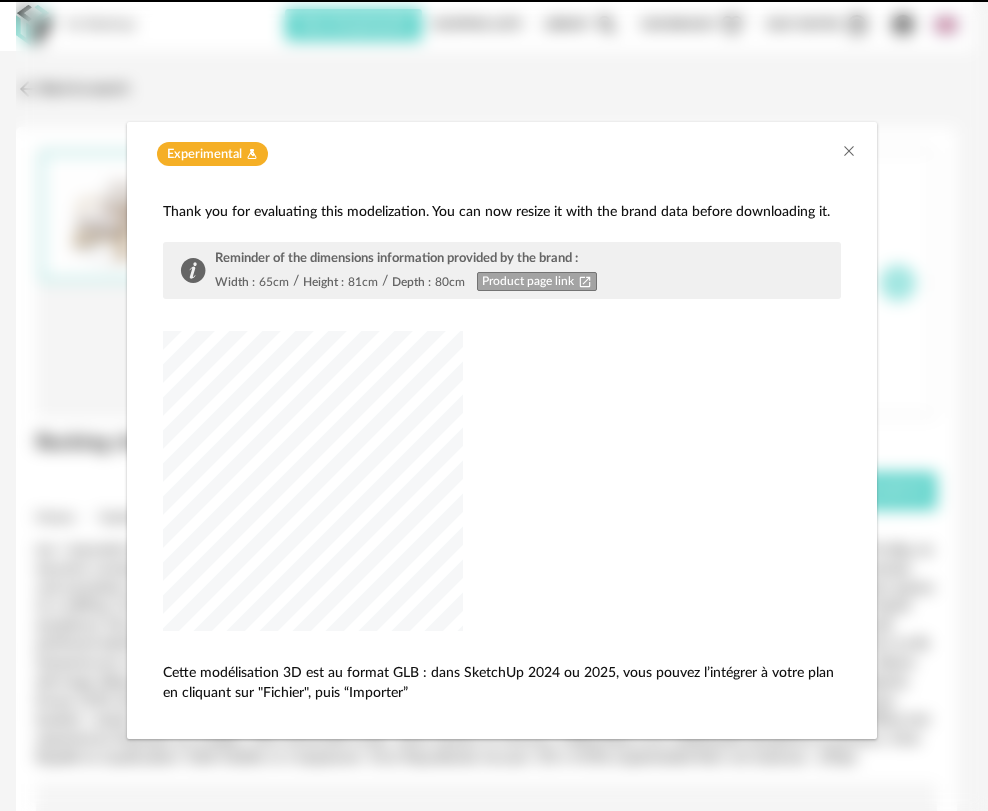 scroll, scrollTop: 0, scrollLeft: 0, axis: both 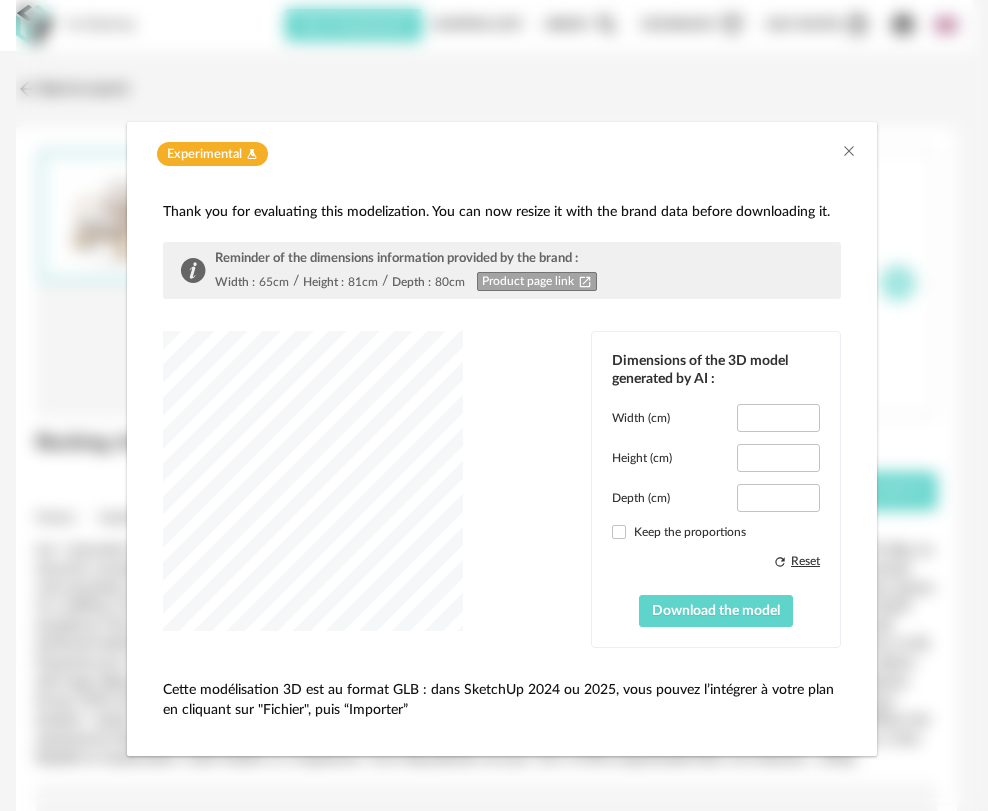 type on "****" 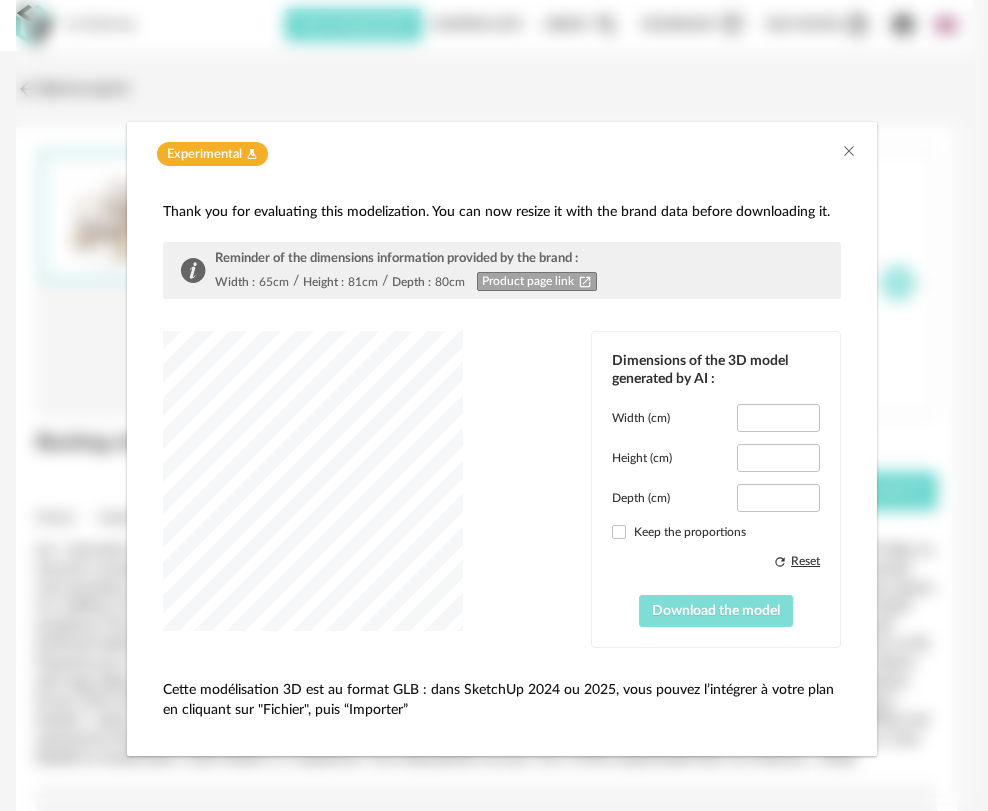 click on "Download the model" at bounding box center (716, 611) 